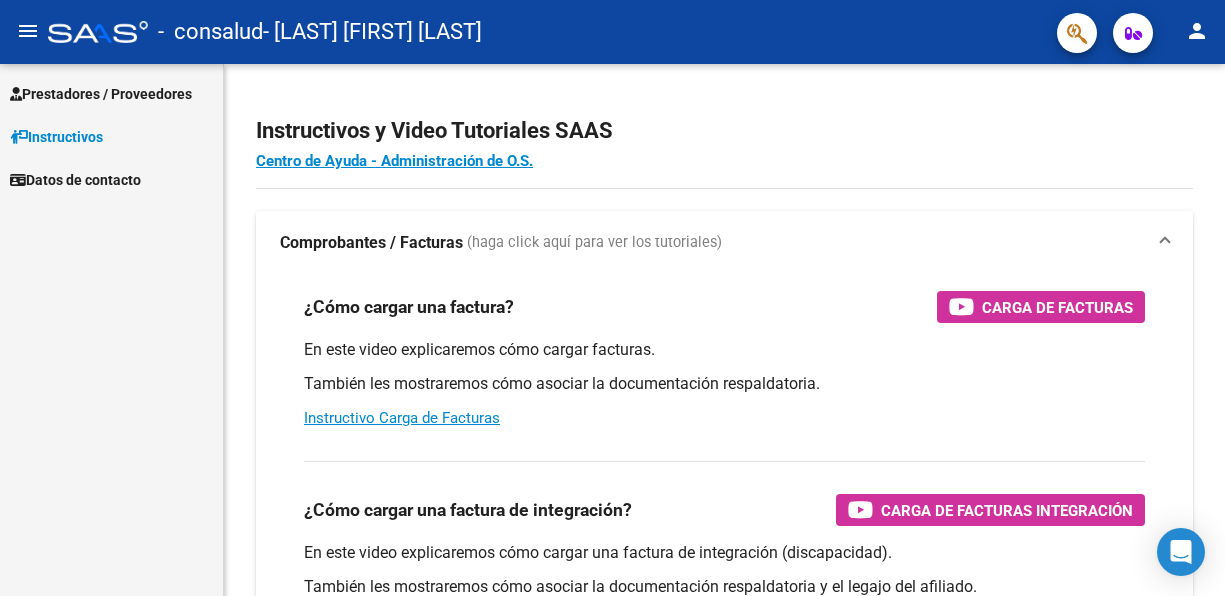 scroll, scrollTop: 0, scrollLeft: 0, axis: both 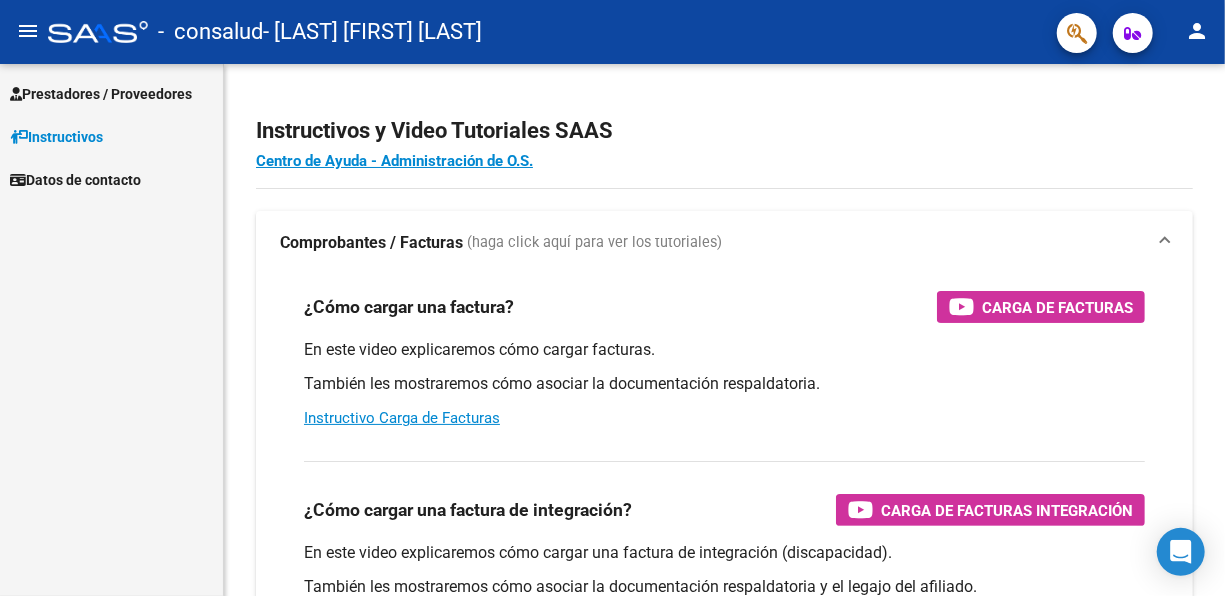 click on "Prestadores / Proveedores" at bounding box center [101, 94] 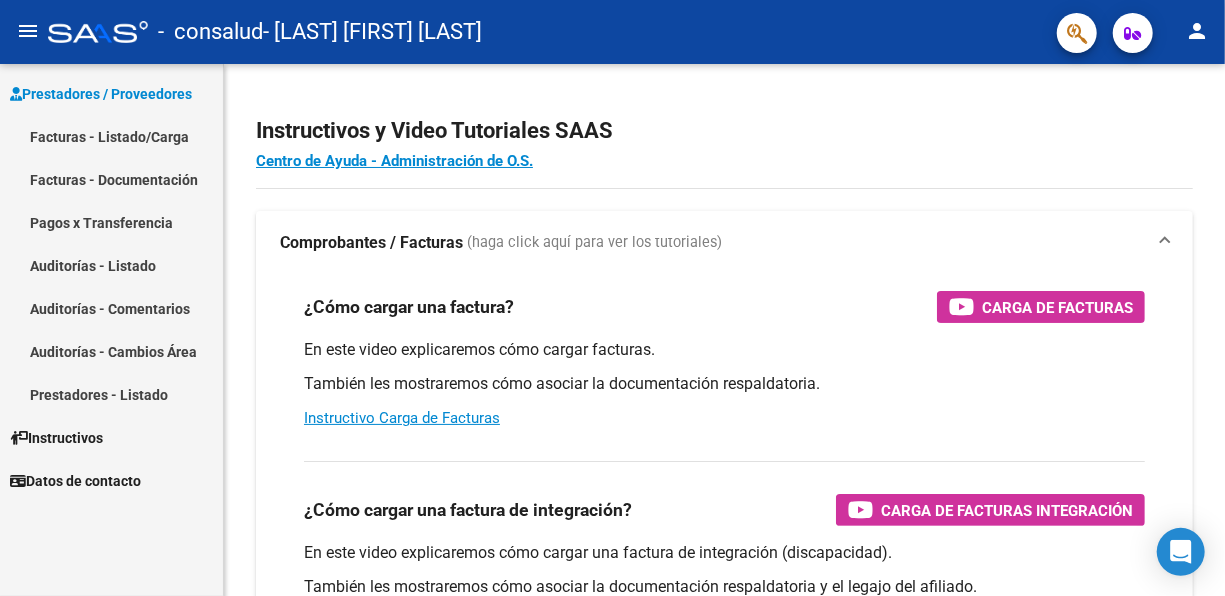 click on "Facturas - Listado/Carga" at bounding box center [111, 136] 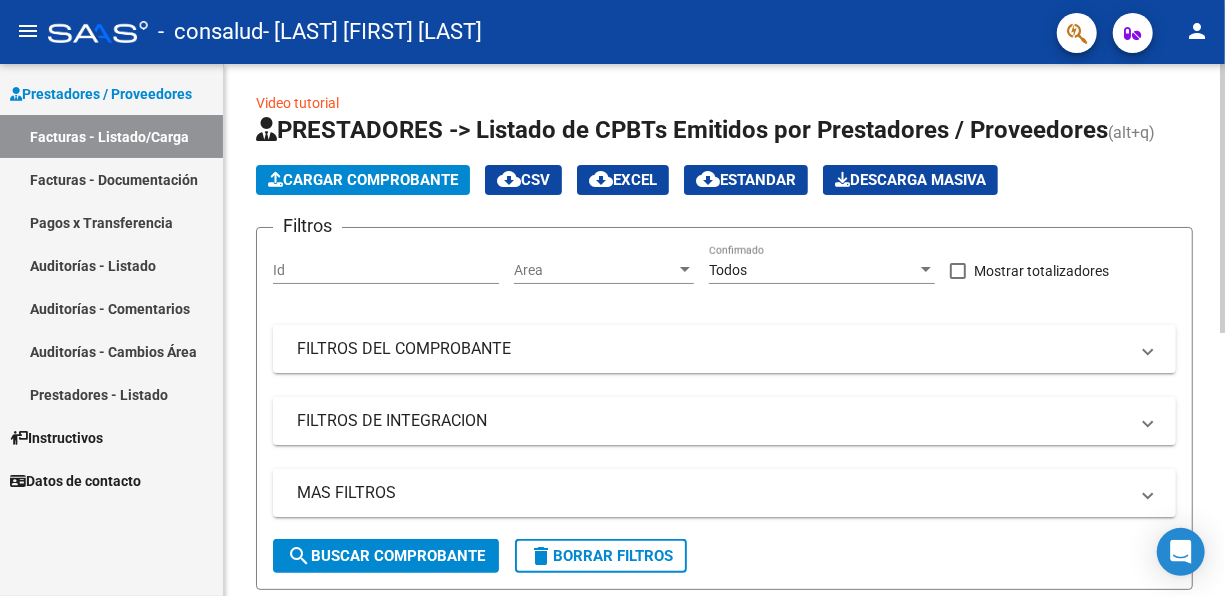 scroll, scrollTop: 0, scrollLeft: 0, axis: both 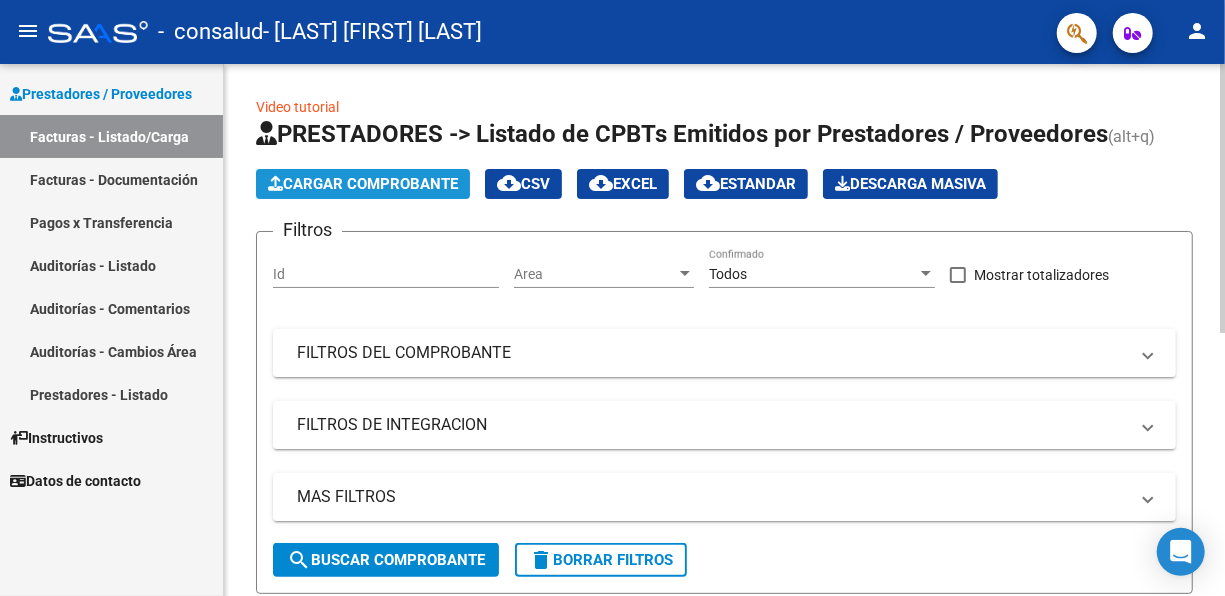 click on "Cargar Comprobante" 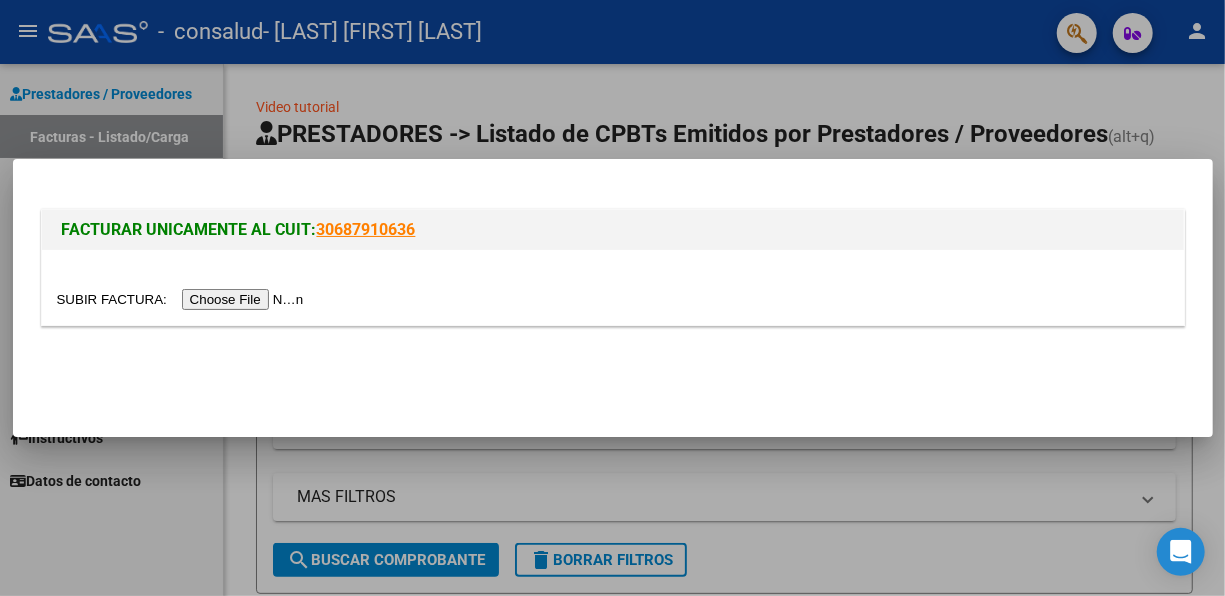 click at bounding box center (183, 299) 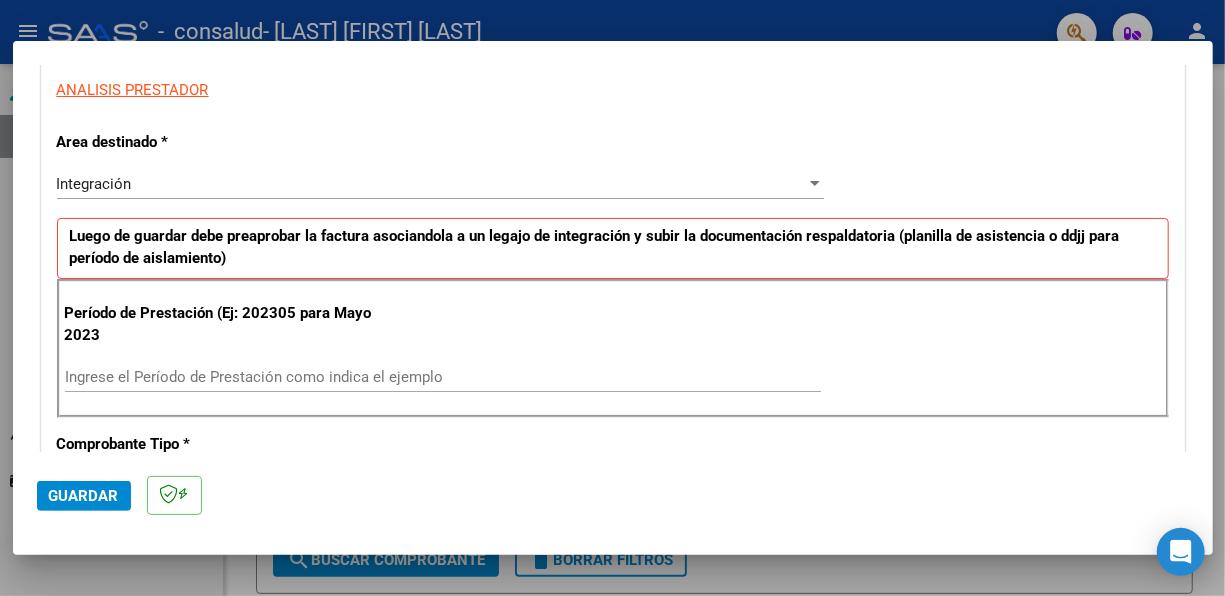 scroll, scrollTop: 400, scrollLeft: 0, axis: vertical 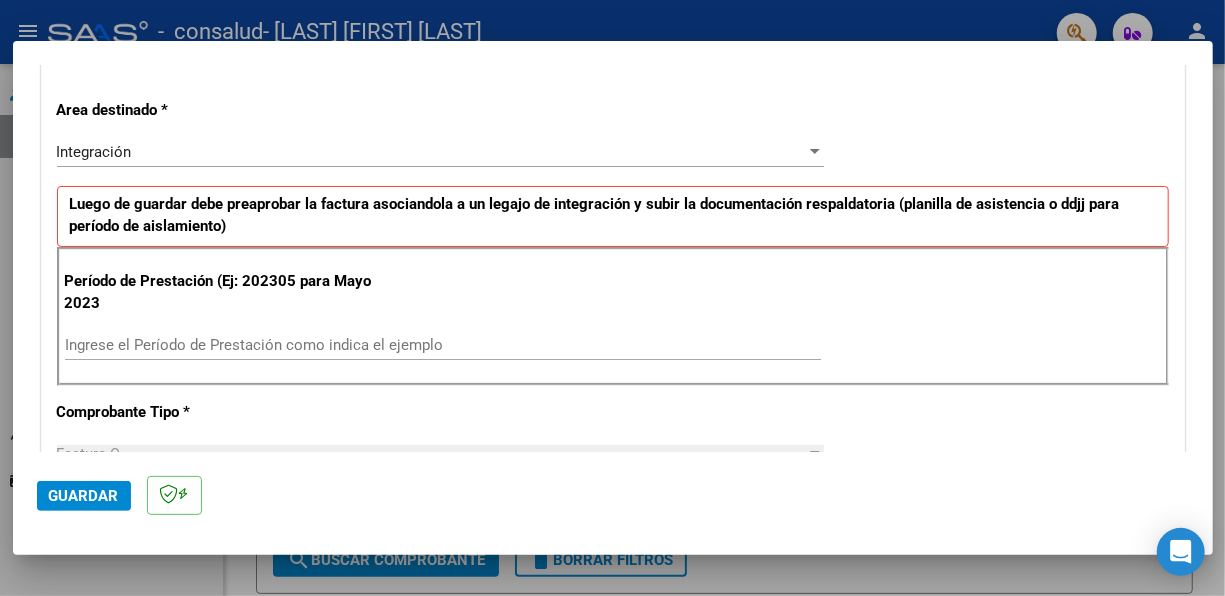 click on "Ingrese el Período de Prestación como indica el ejemplo" at bounding box center [443, 345] 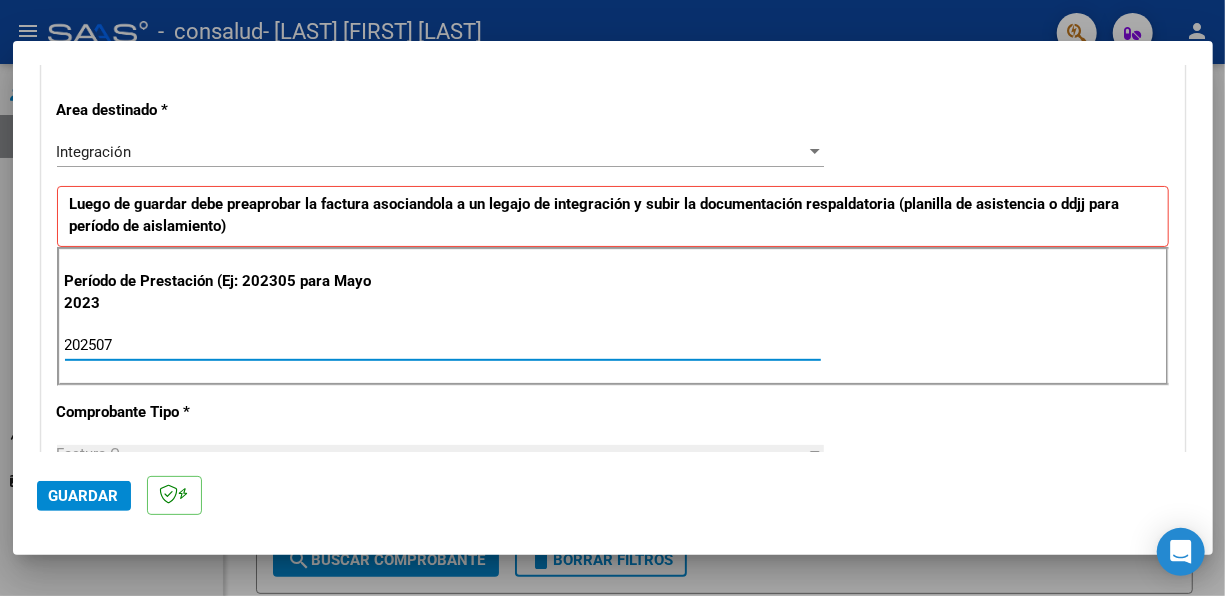 type on "202507" 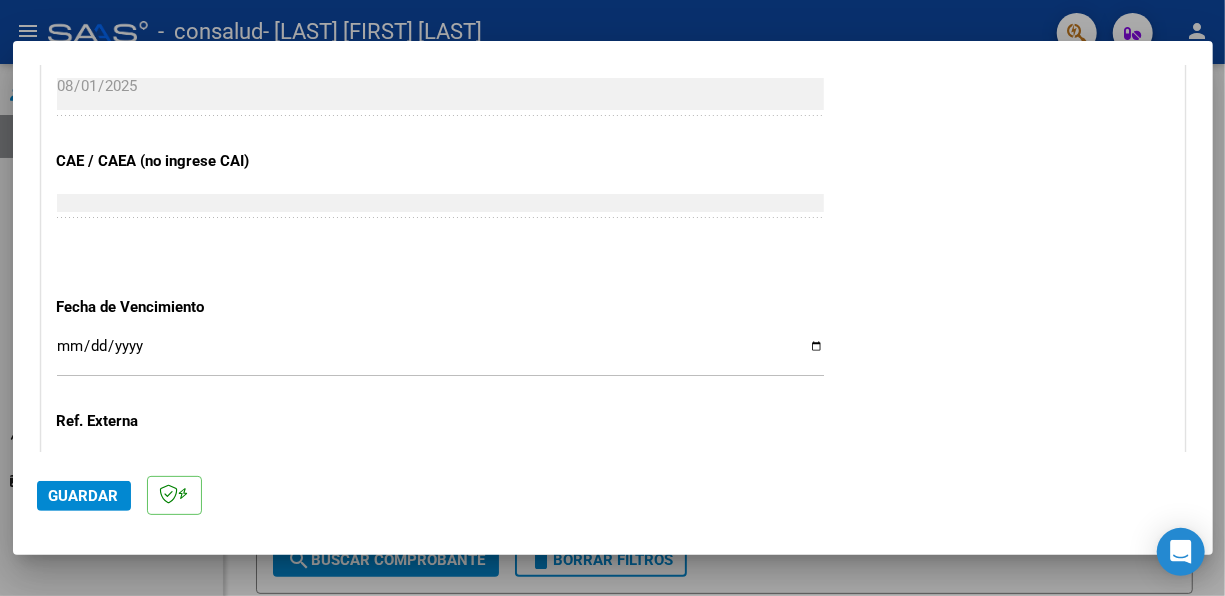 scroll, scrollTop: 1200, scrollLeft: 0, axis: vertical 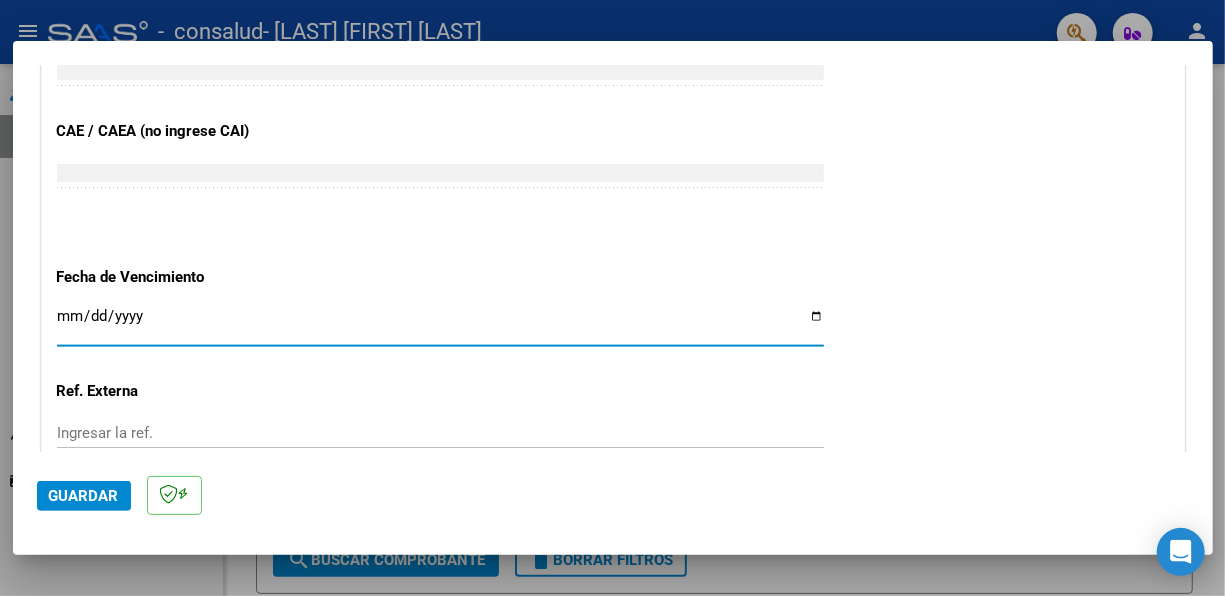 click on "Ingresar la fecha" at bounding box center [440, 324] 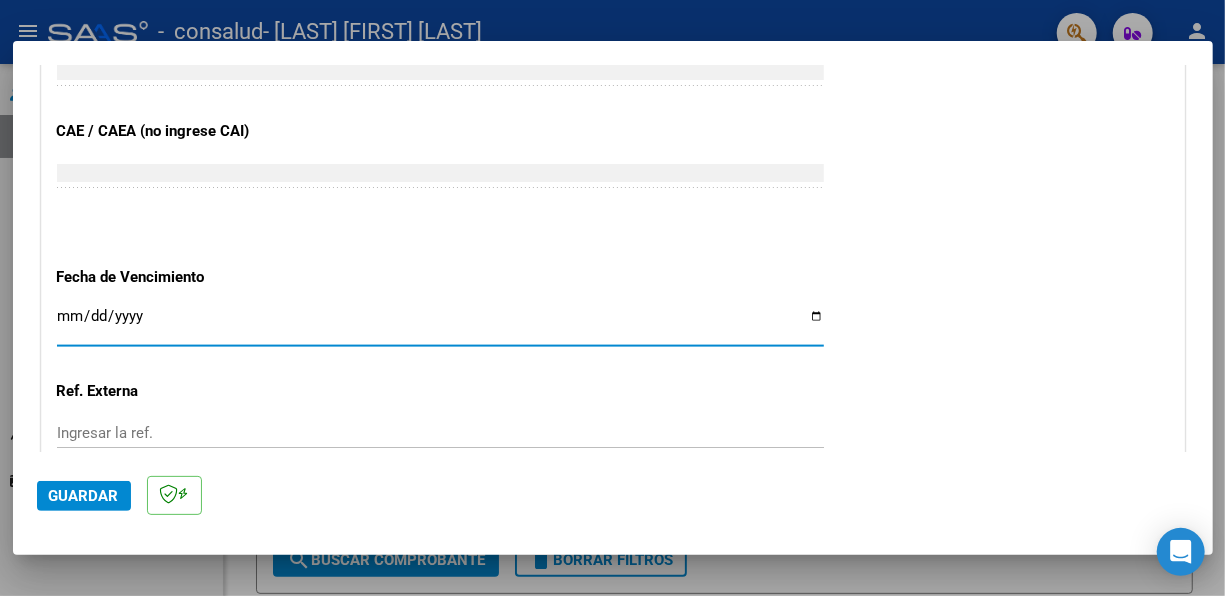 click on "Ingresar la fecha" at bounding box center [440, 324] 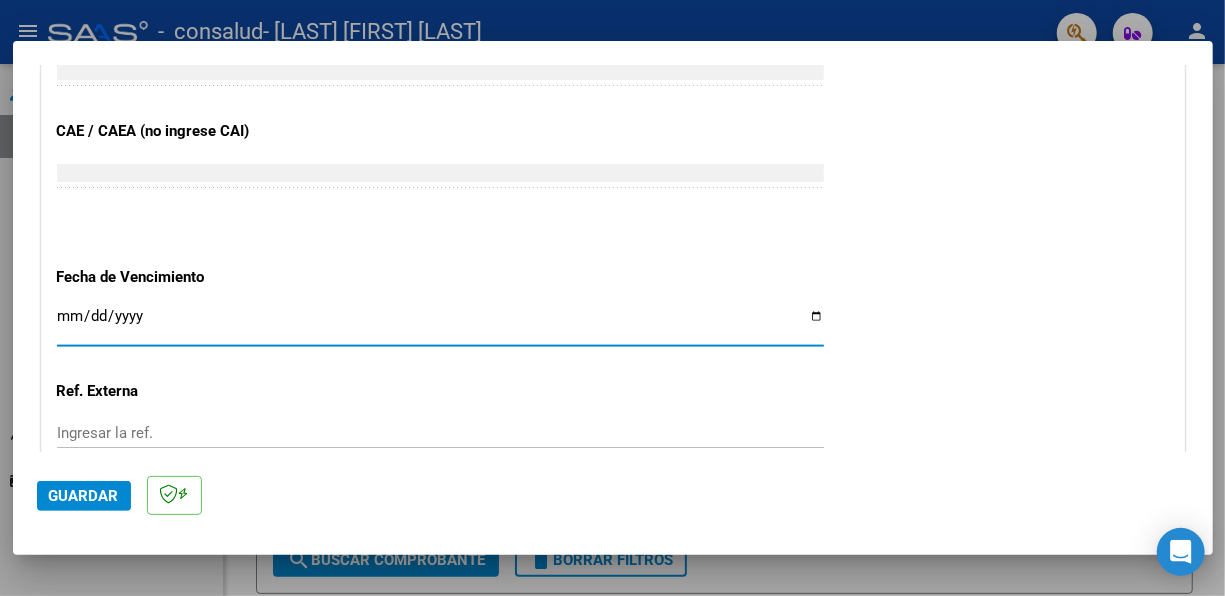 type on "2025-08-15" 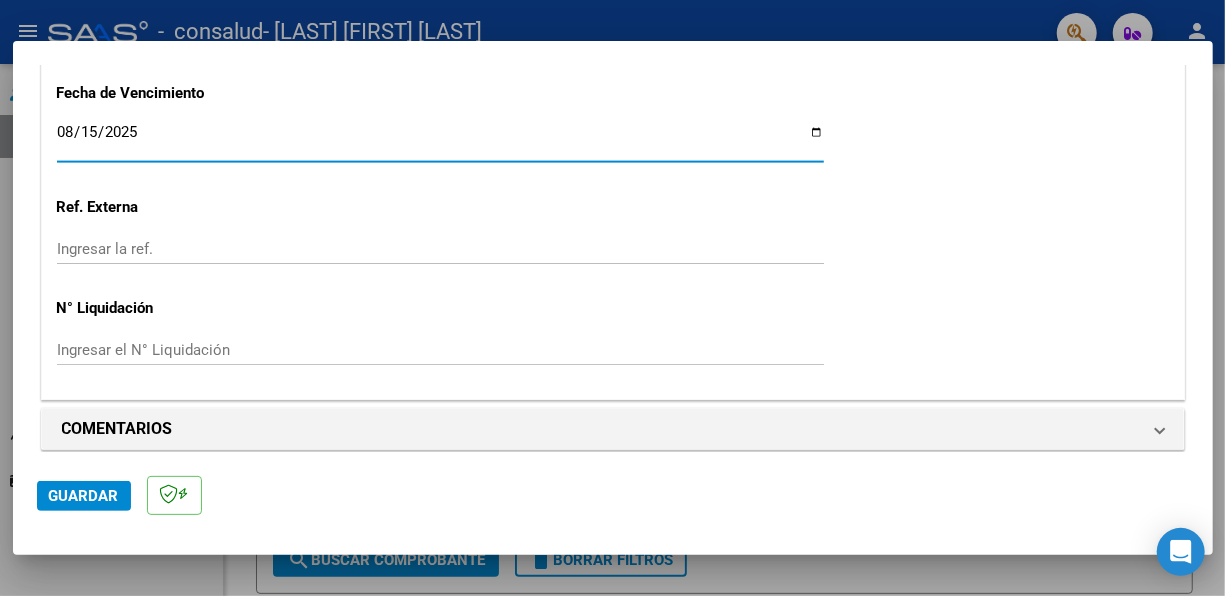 scroll, scrollTop: 1390, scrollLeft: 0, axis: vertical 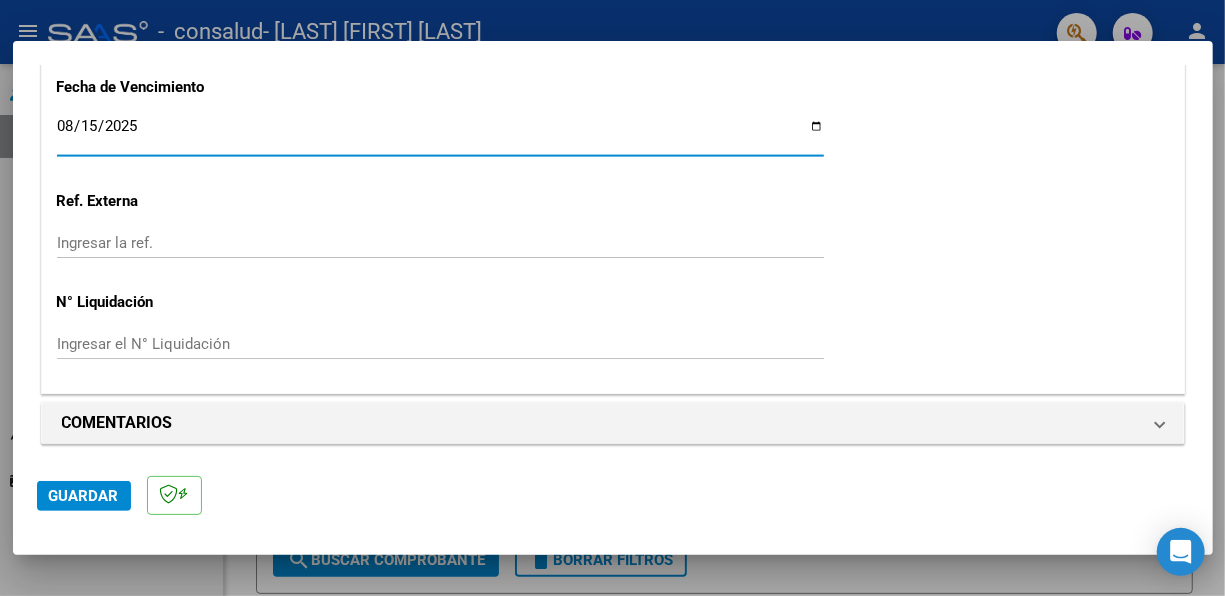 click on "Guardar" 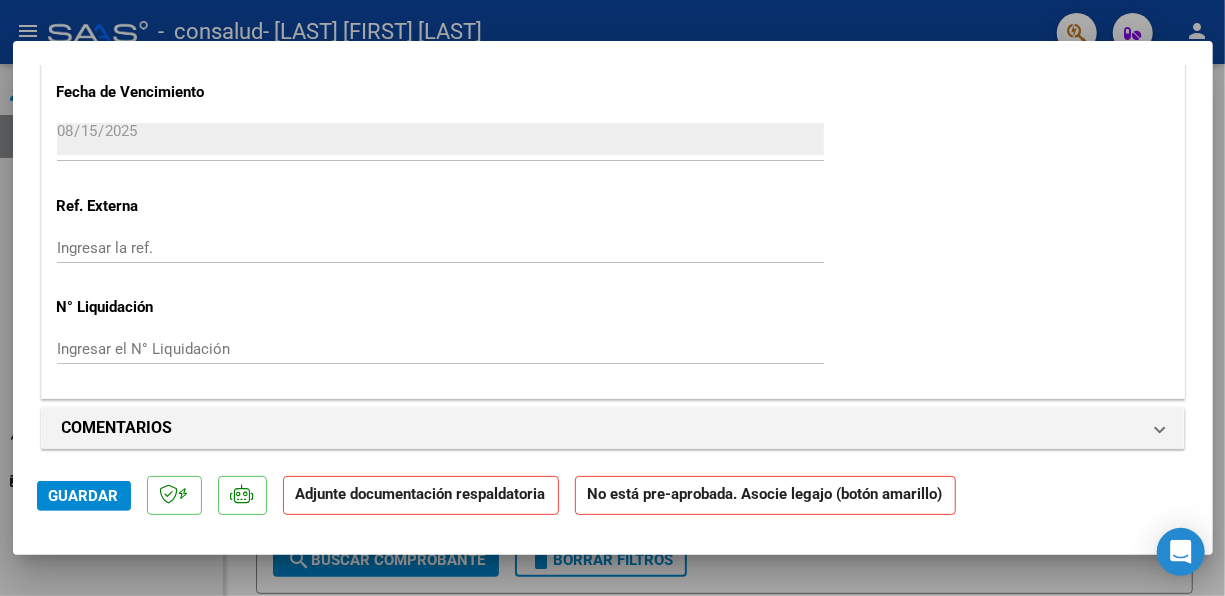scroll, scrollTop: 1600, scrollLeft: 0, axis: vertical 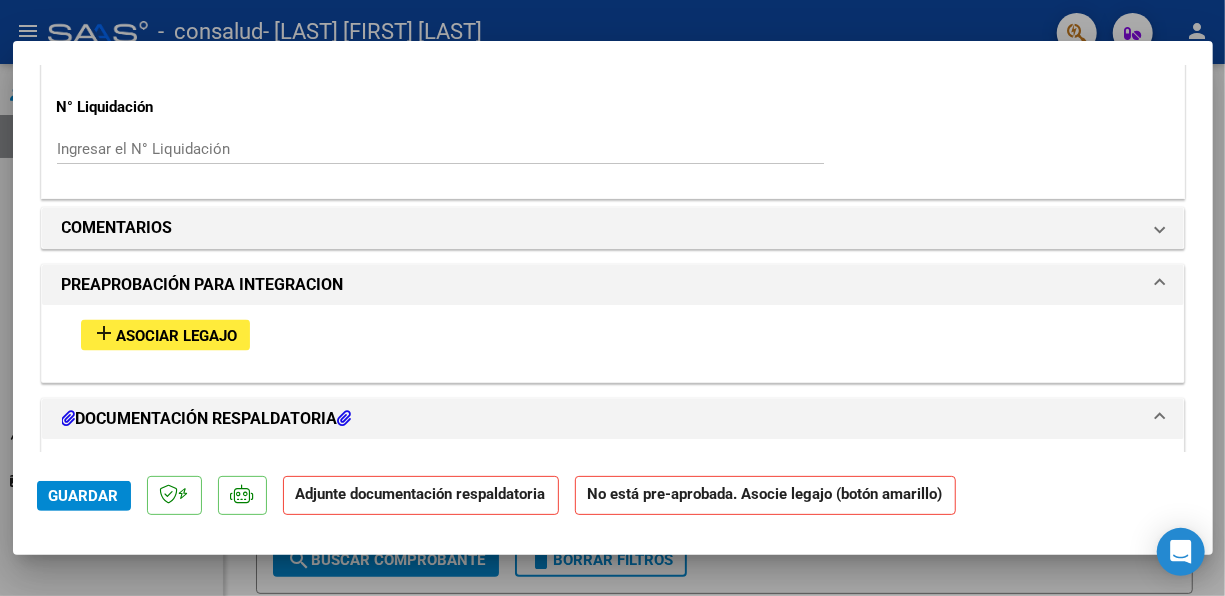 click on "Asociar Legajo" at bounding box center [177, 336] 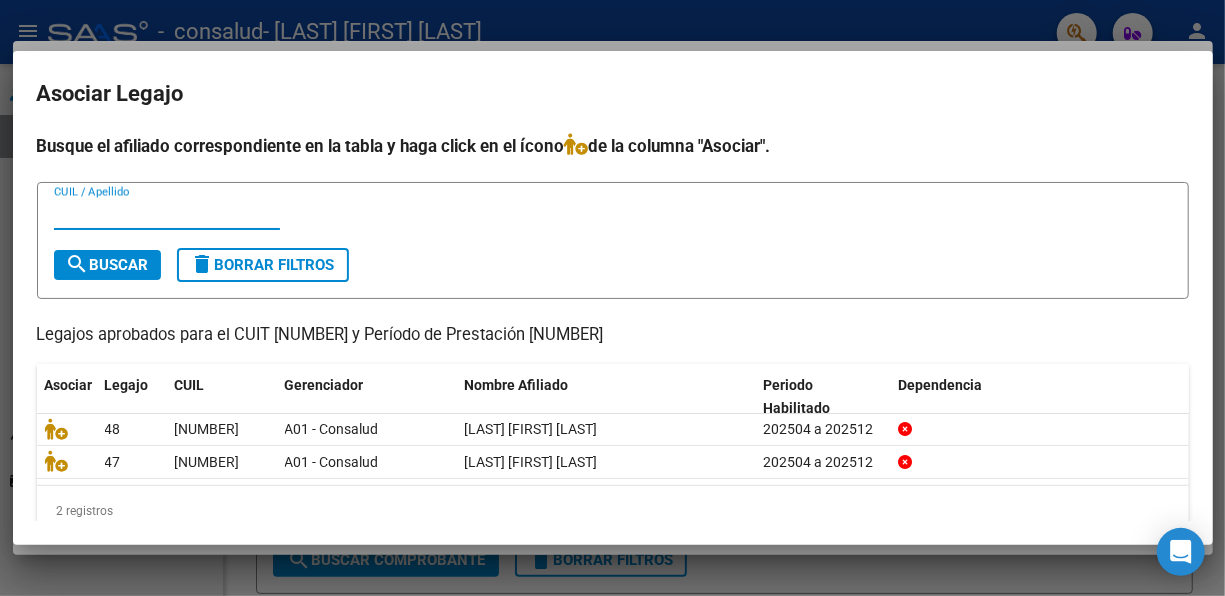 scroll, scrollTop: 28, scrollLeft: 0, axis: vertical 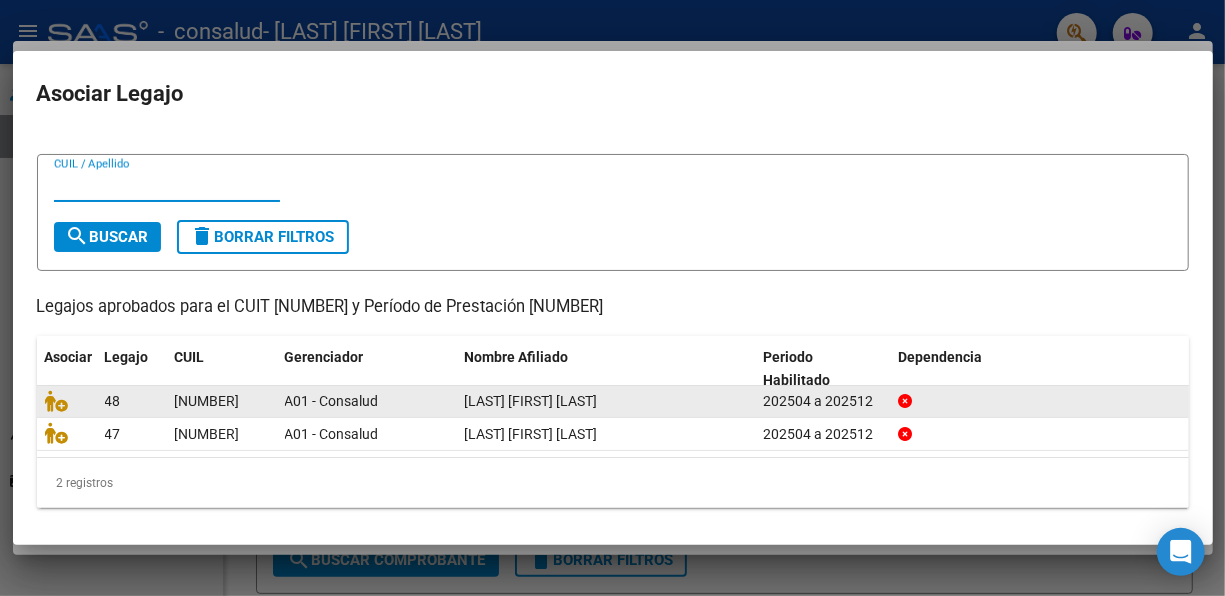click on "[LAST] [FIRST] [LAST]" 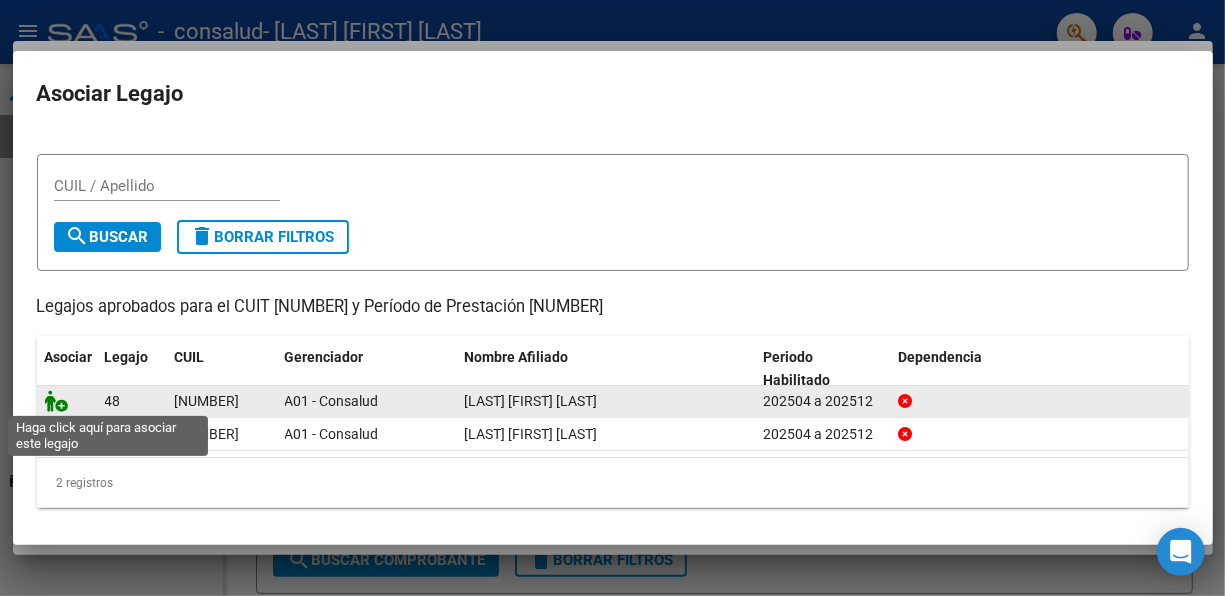 click 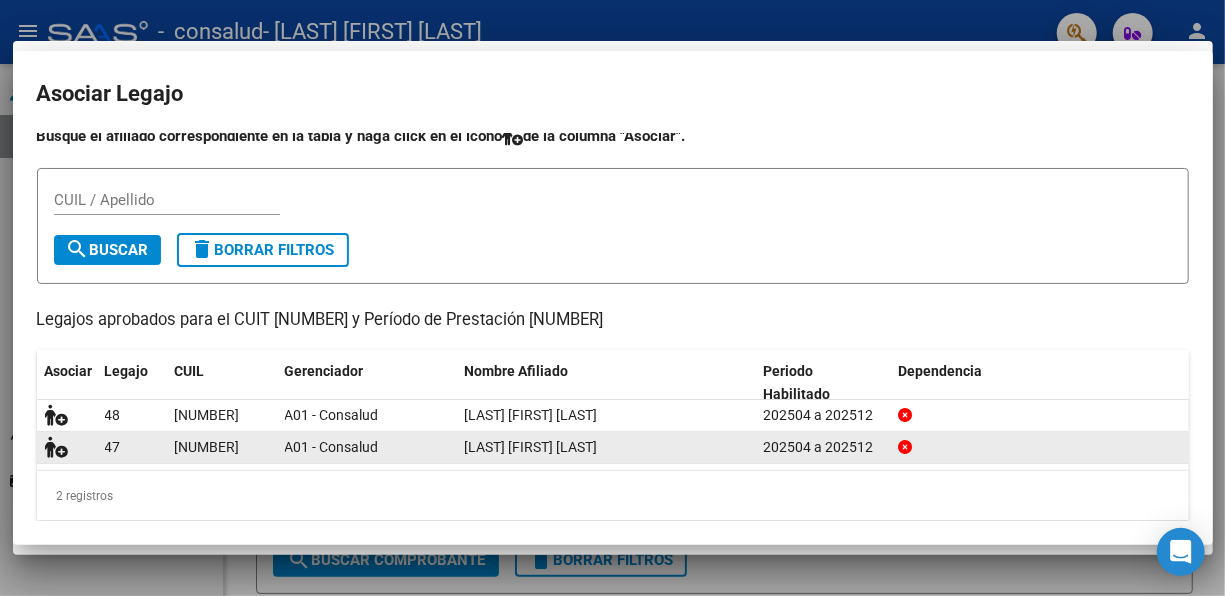 scroll, scrollTop: 1652, scrollLeft: 0, axis: vertical 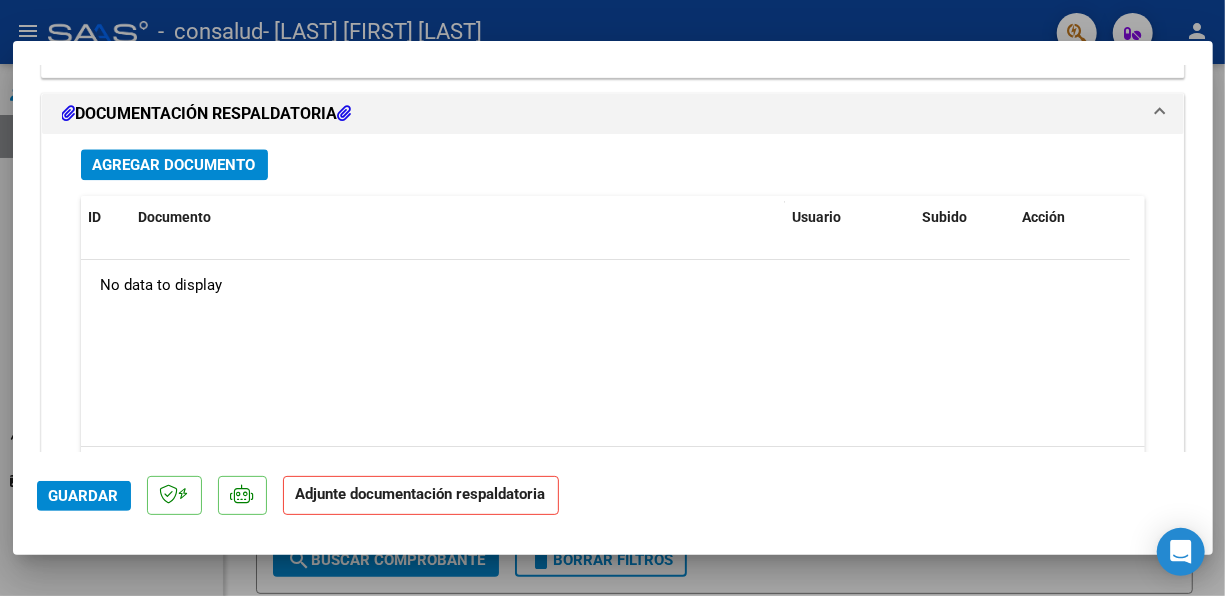 click on "Agregar Documento" at bounding box center [174, 165] 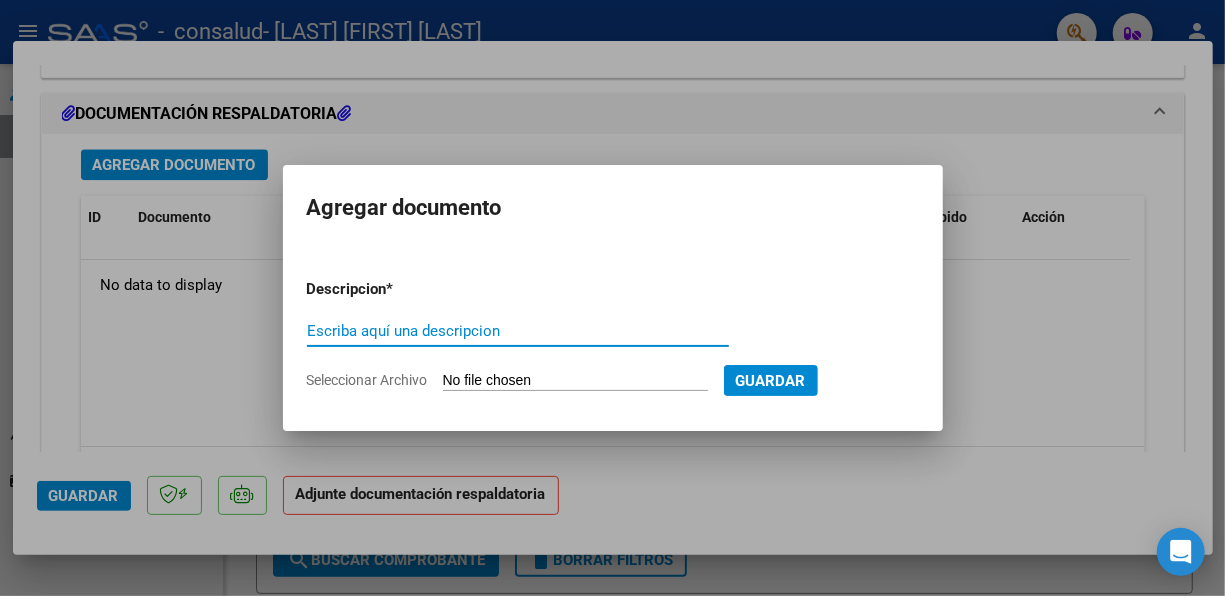 click on "Escriba aquí una descripcion" at bounding box center [518, 331] 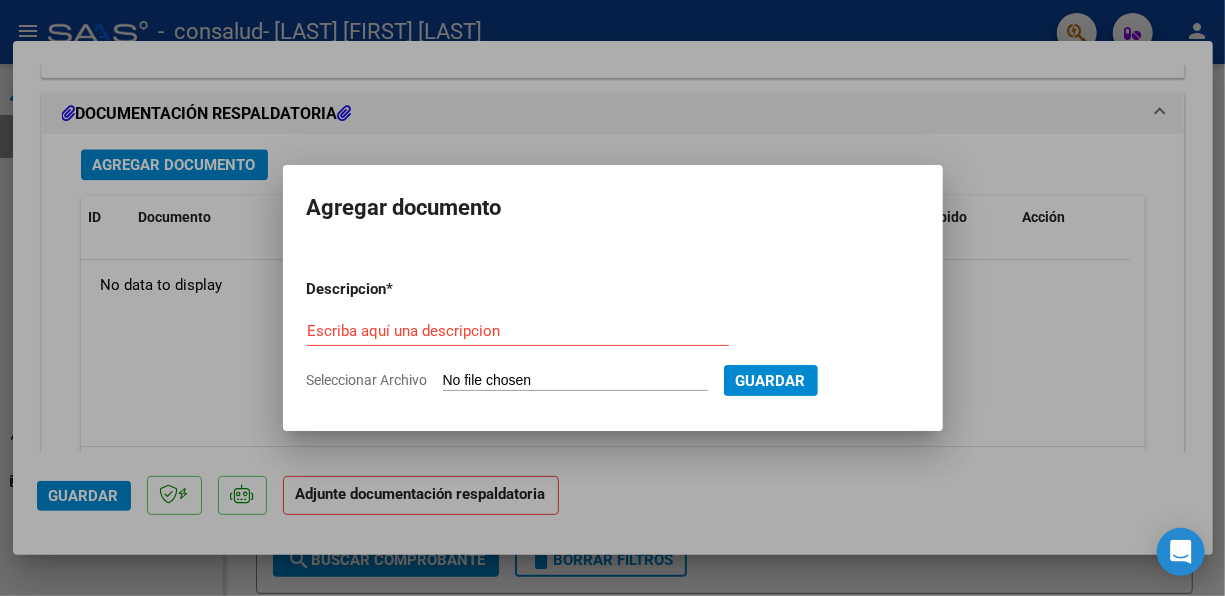click on "Escriba aquí una descripcion" at bounding box center (518, 340) 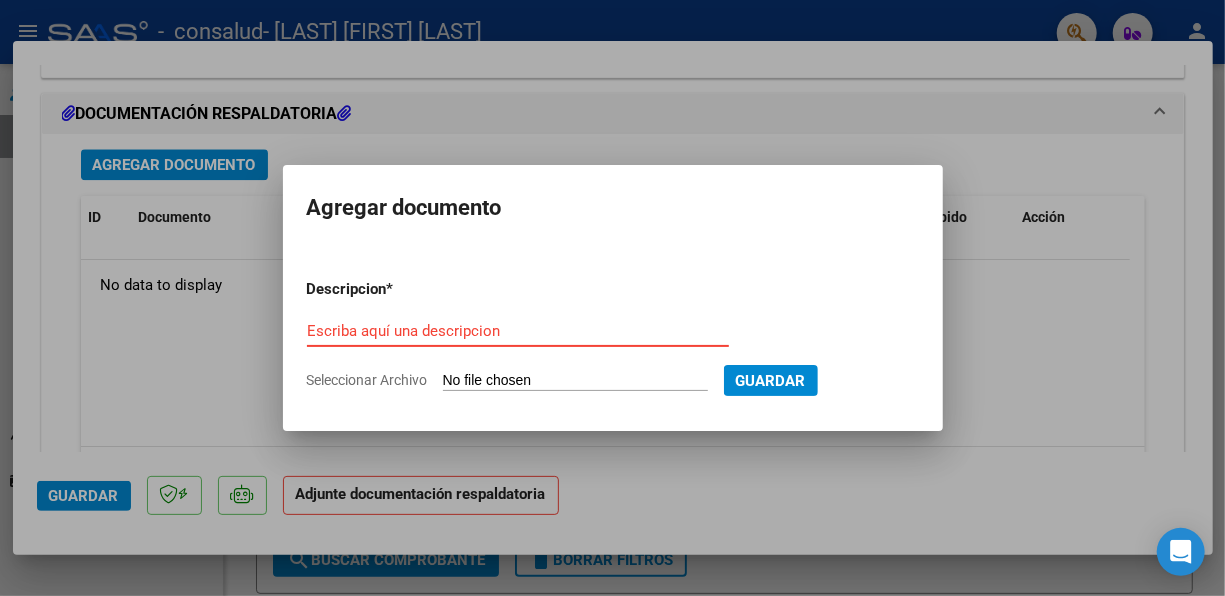 click on "Escriba aquí una descripcion" at bounding box center [518, 331] 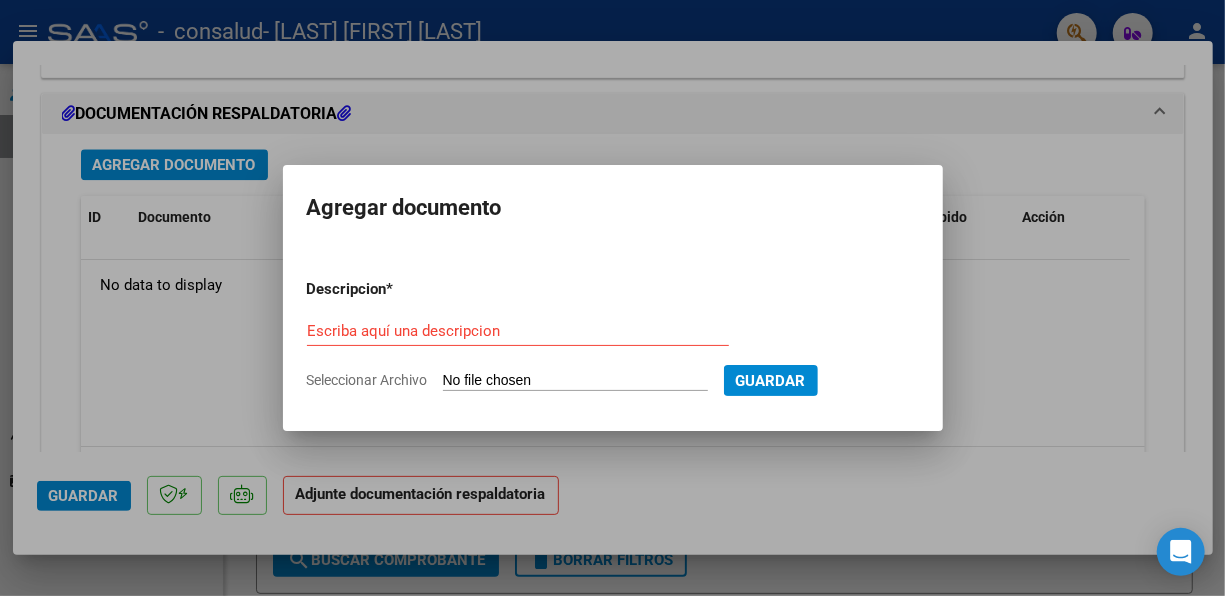 click on "Seleccionar Archivo" at bounding box center (575, 381) 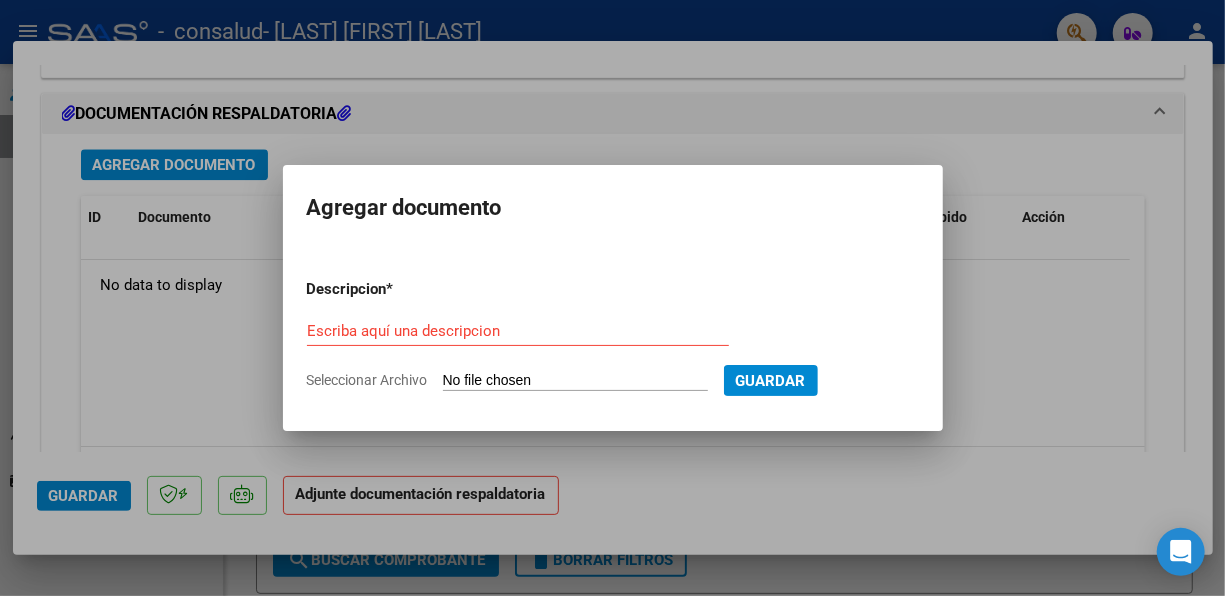 type on "C:\fakepath\[FILENAME].PDF" 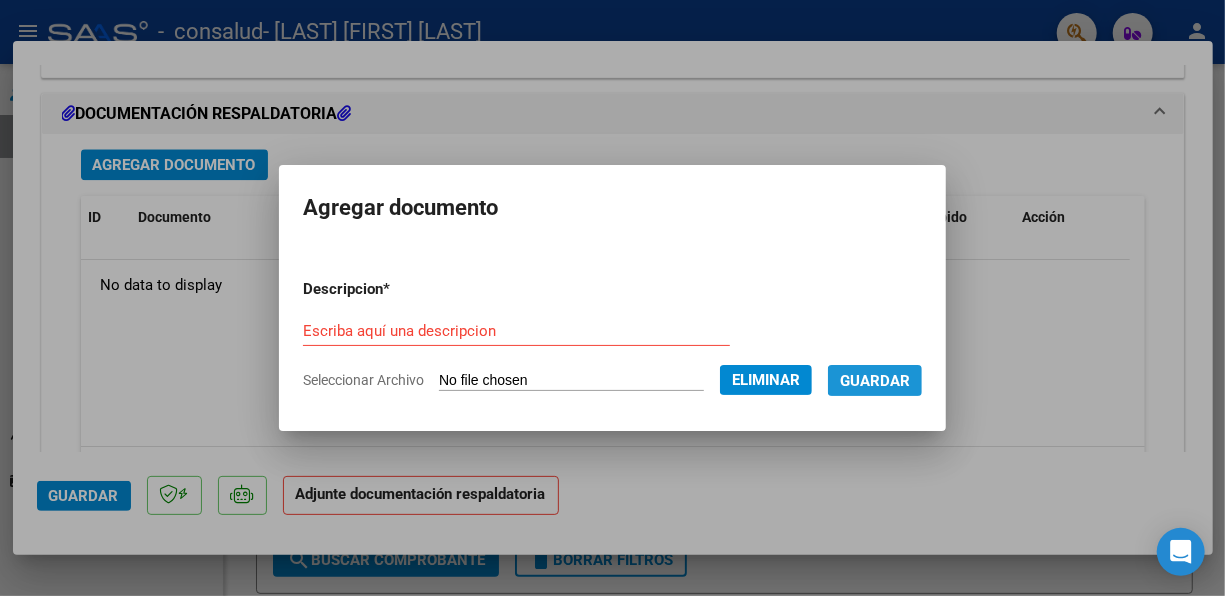 click on "Guardar" at bounding box center [875, 381] 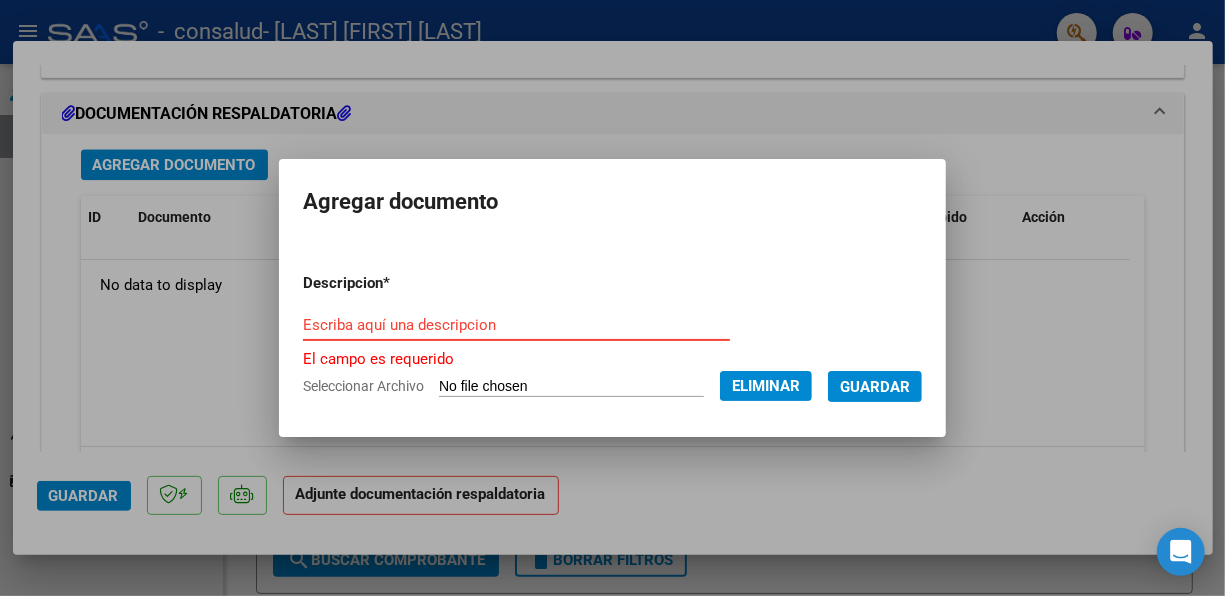 click on "Escriba aquí una descripcion" at bounding box center (516, 325) 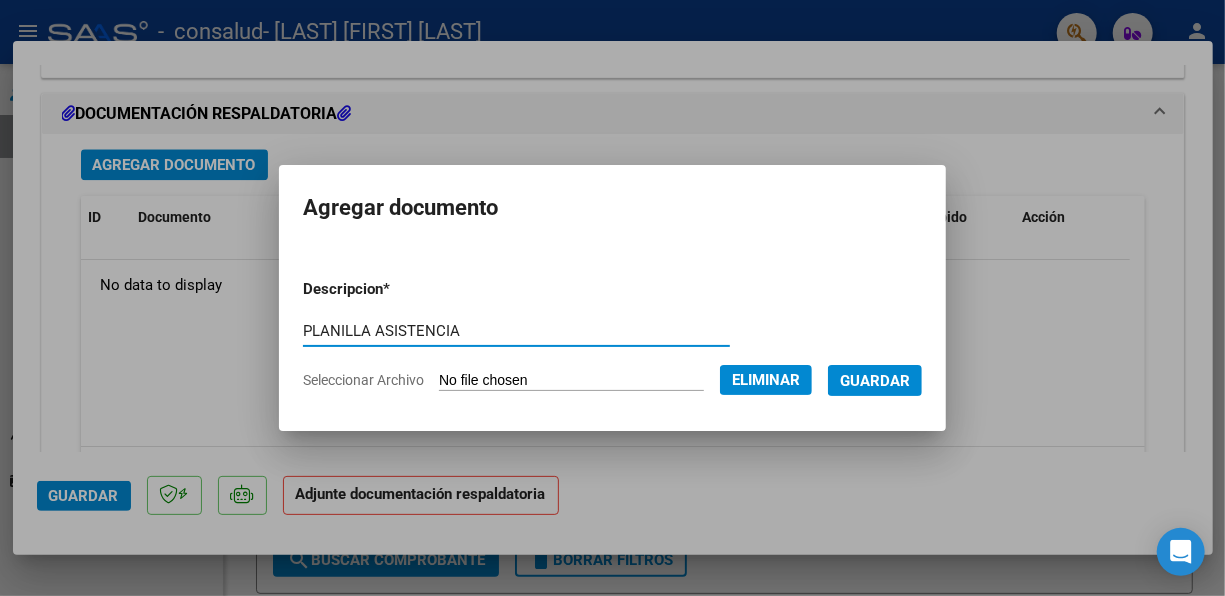 type on "PLANILLA ASISTENCIA" 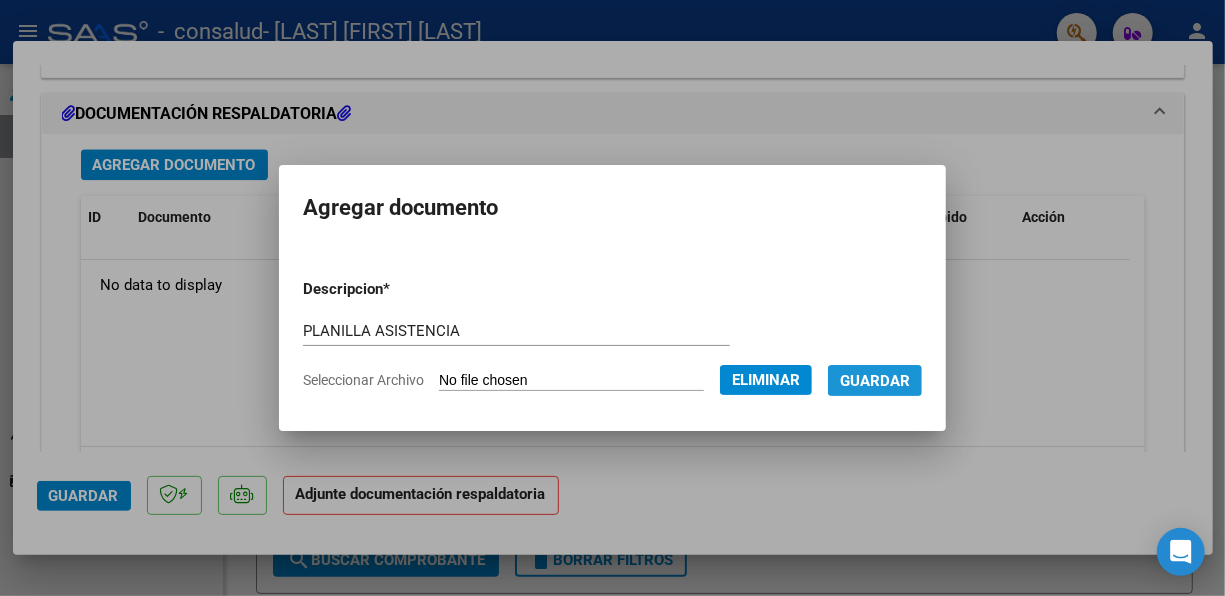 click on "Guardar" at bounding box center [875, 381] 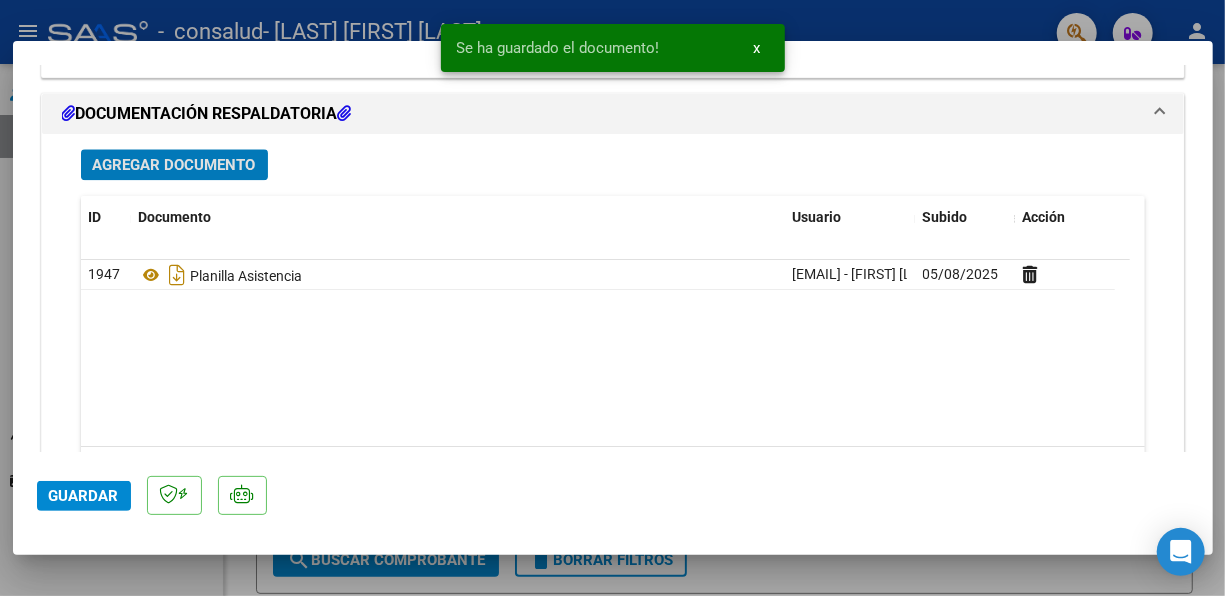 click on "Guardar" 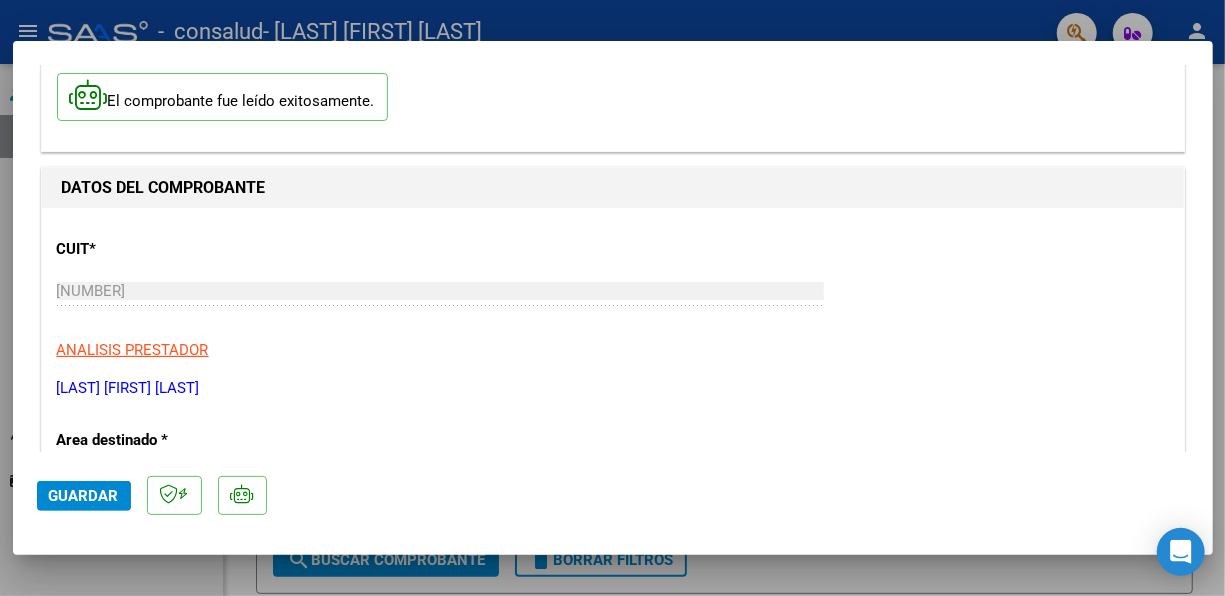 scroll, scrollTop: 0, scrollLeft: 0, axis: both 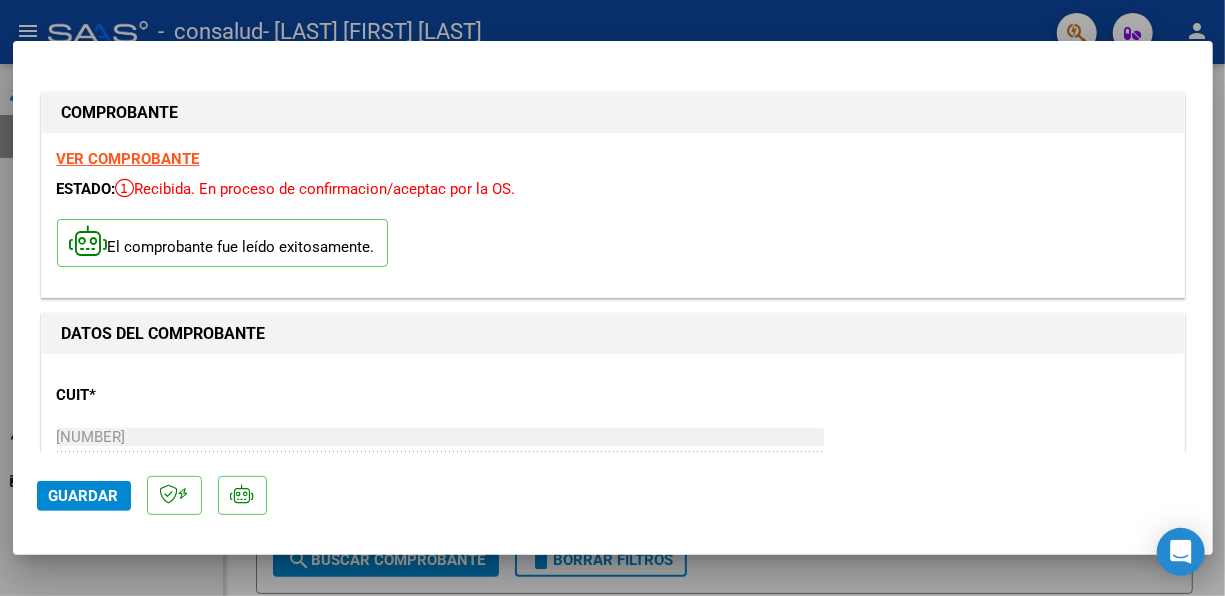 click at bounding box center (612, 298) 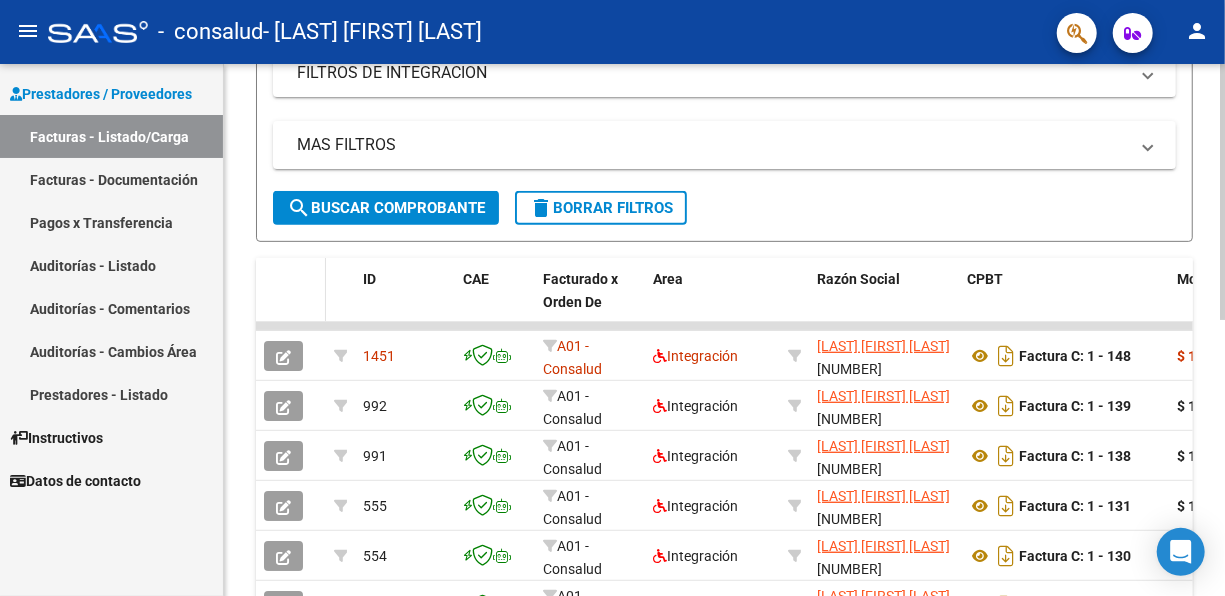 scroll, scrollTop: 72, scrollLeft: 0, axis: vertical 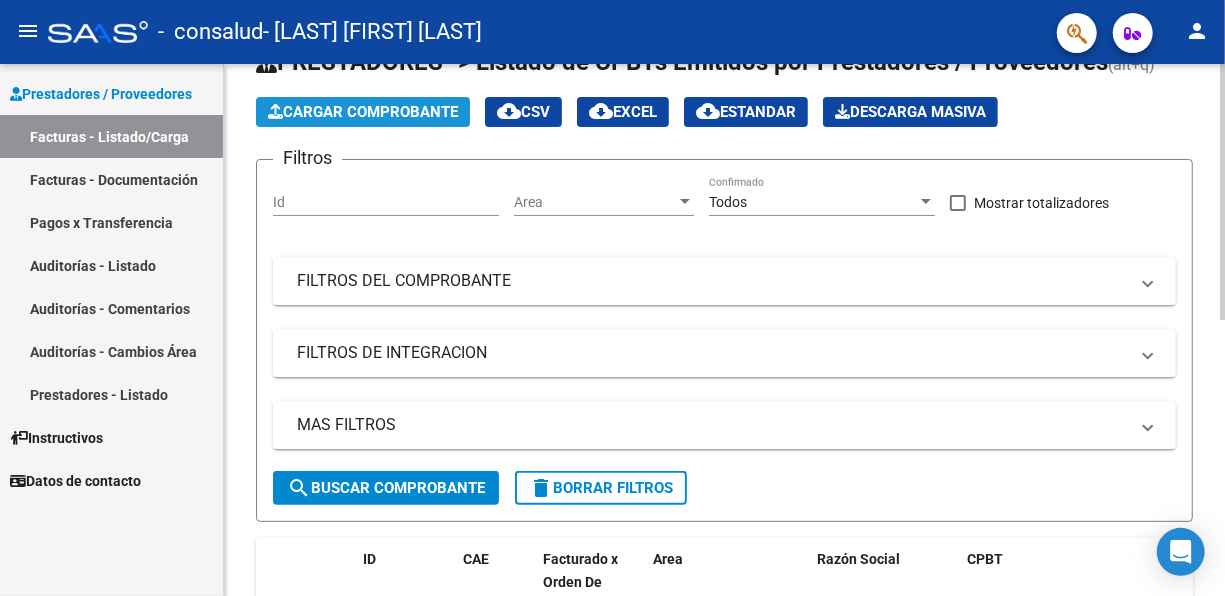 click on "Cargar Comprobante" 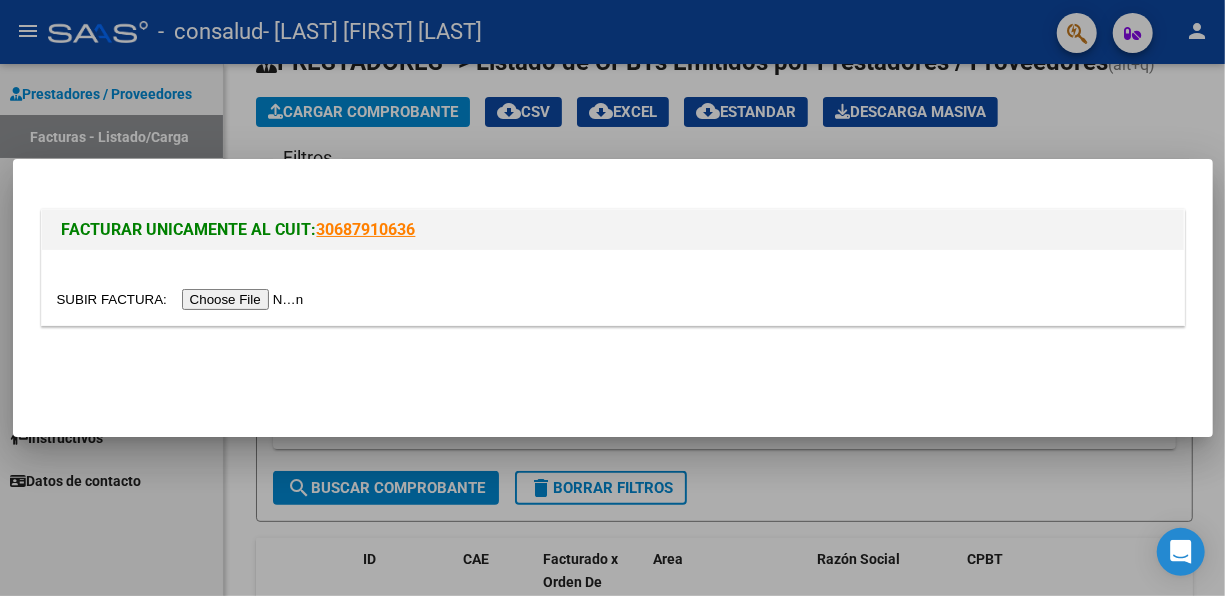 click at bounding box center [183, 299] 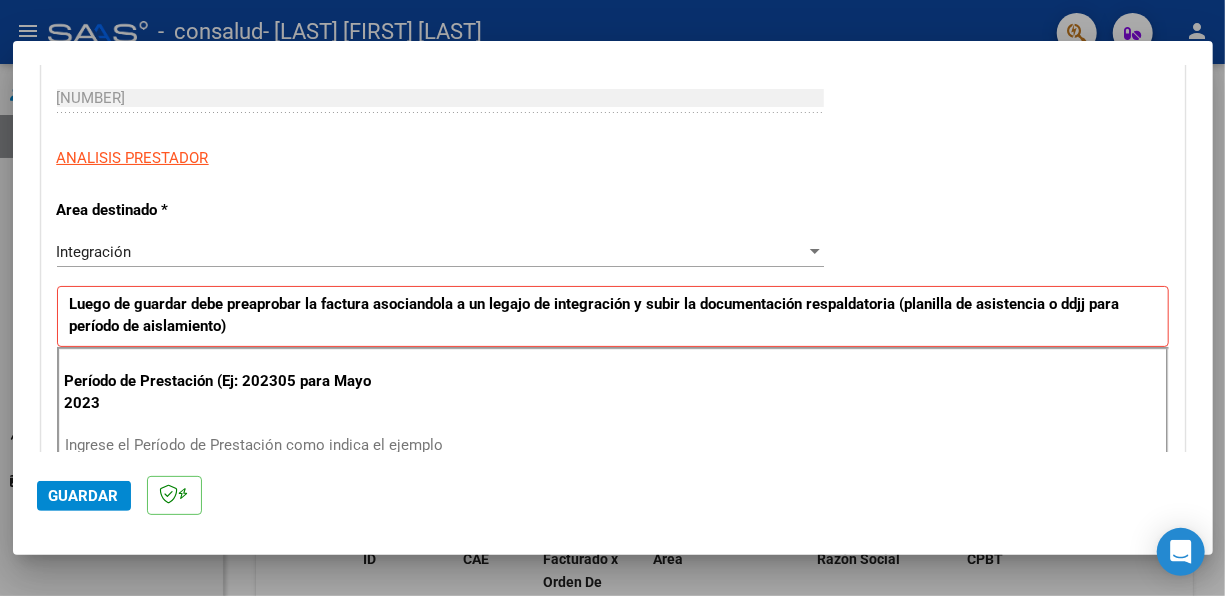 scroll, scrollTop: 400, scrollLeft: 0, axis: vertical 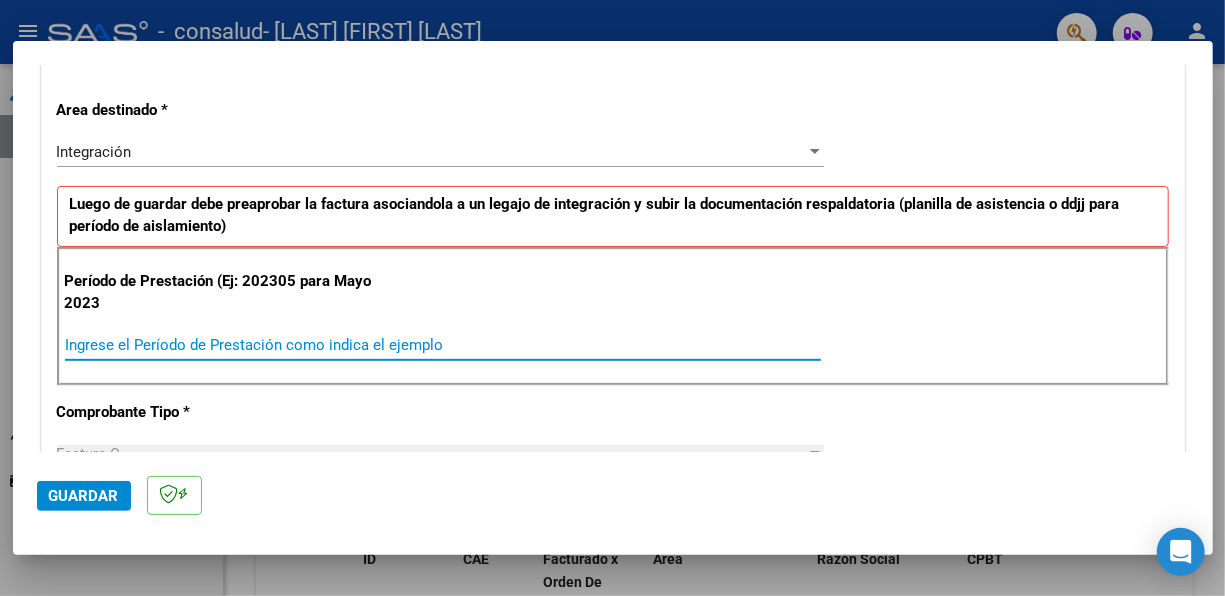 click on "Ingrese el Período de Prestación como indica el ejemplo" at bounding box center (443, 345) 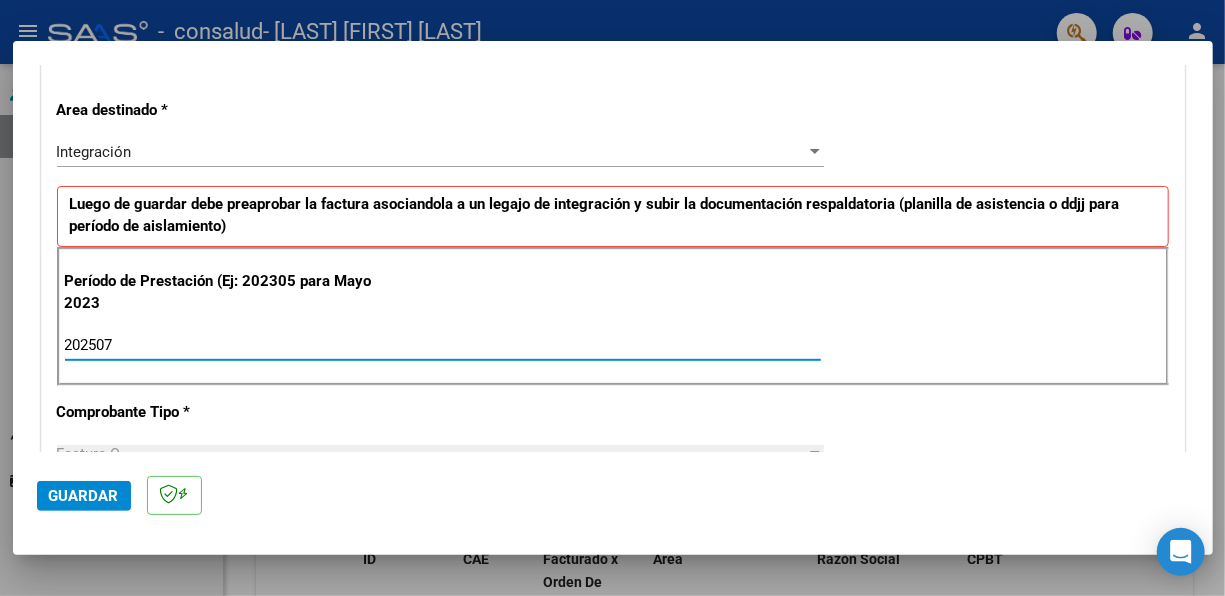 type on "202507" 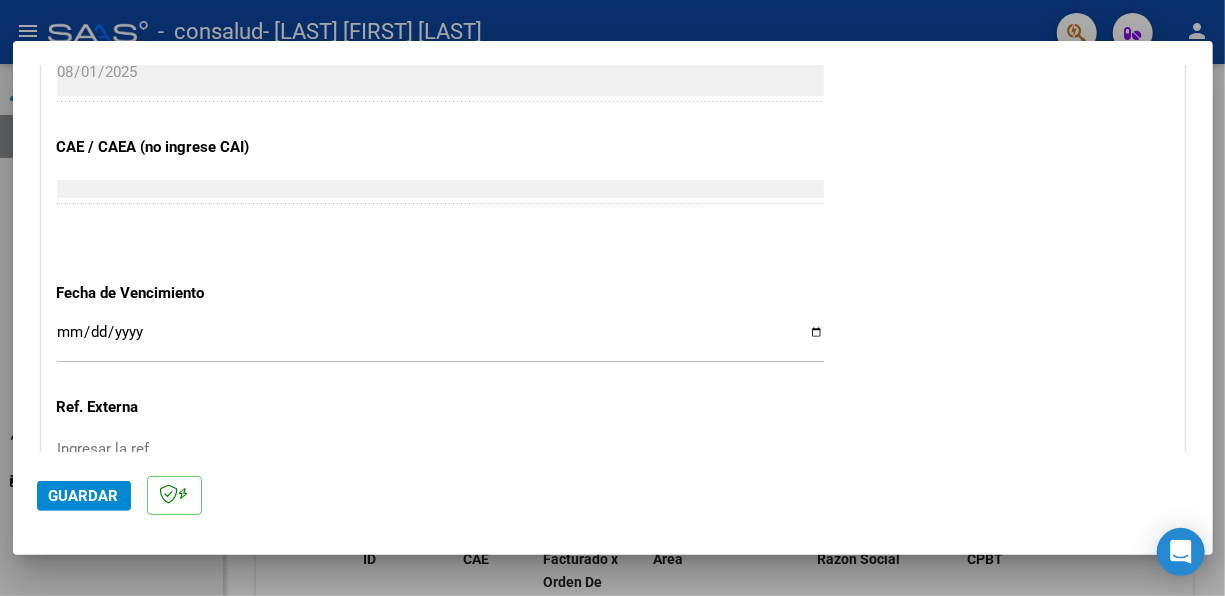 scroll, scrollTop: 1300, scrollLeft: 0, axis: vertical 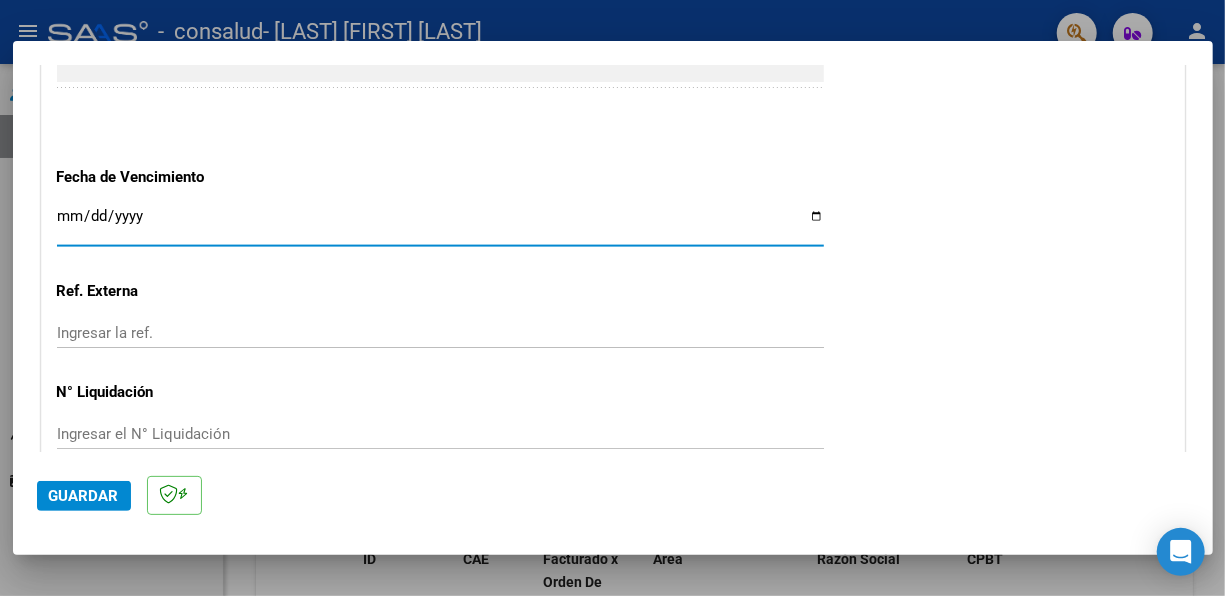 click on "Ingresar la fecha" at bounding box center [440, 224] 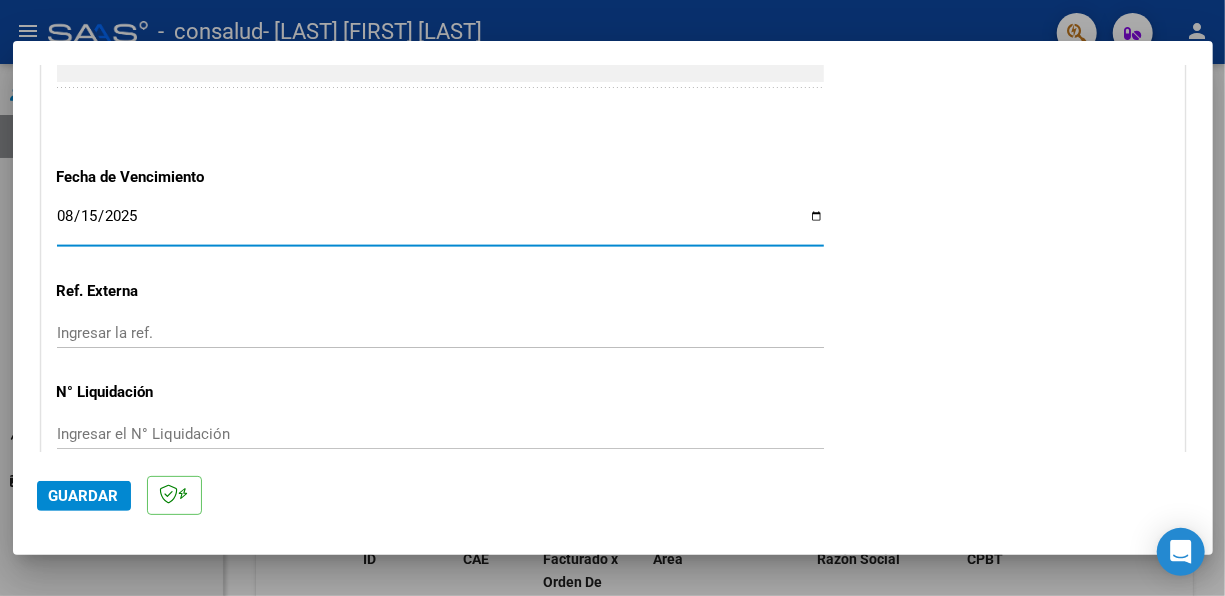 type on "2025-08-15" 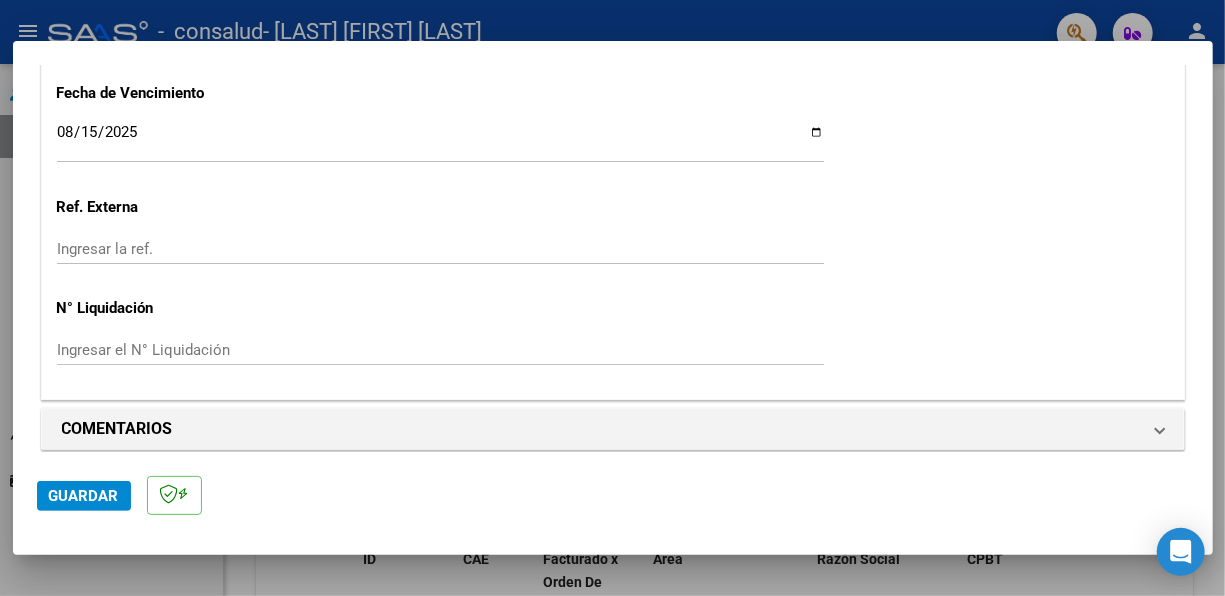 scroll, scrollTop: 1390, scrollLeft: 0, axis: vertical 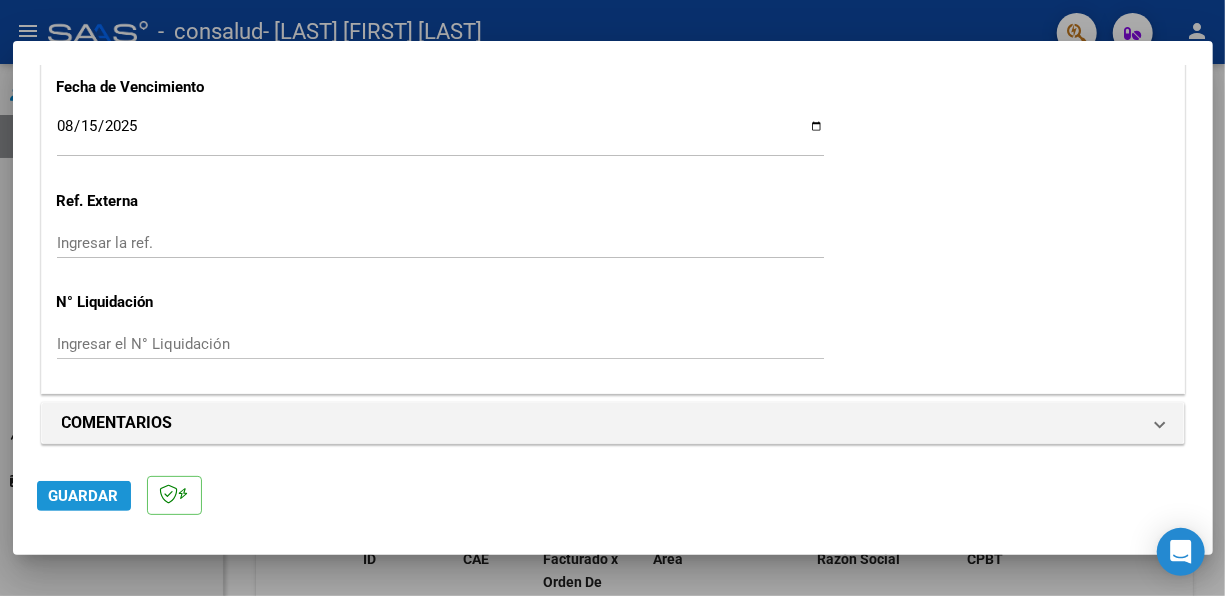click on "Guardar" 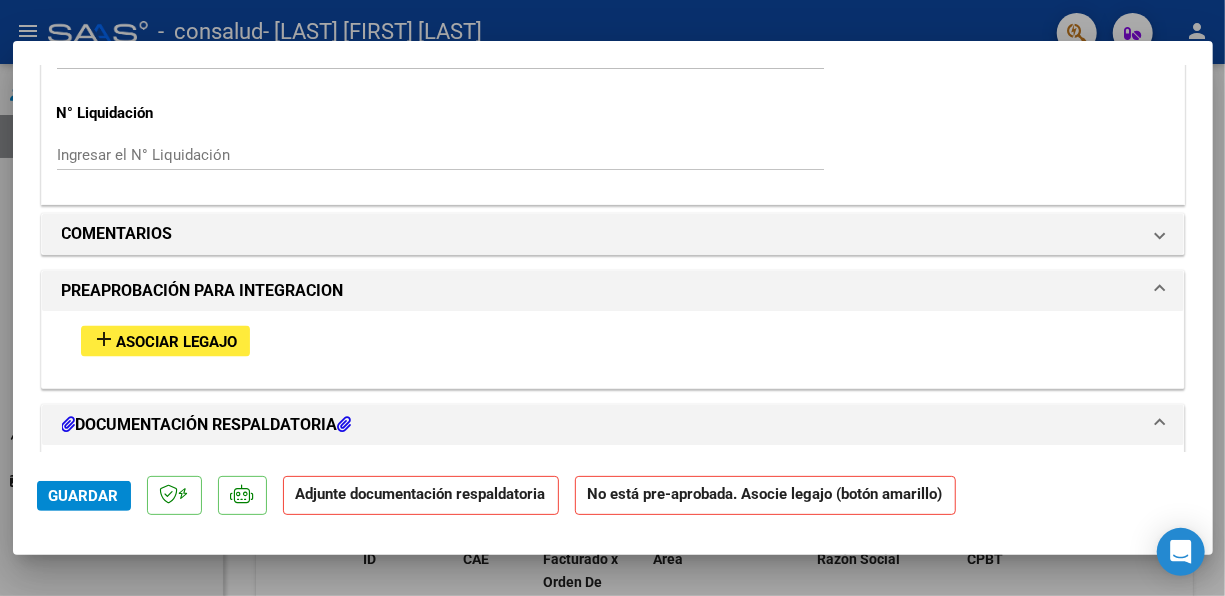 scroll, scrollTop: 1600, scrollLeft: 0, axis: vertical 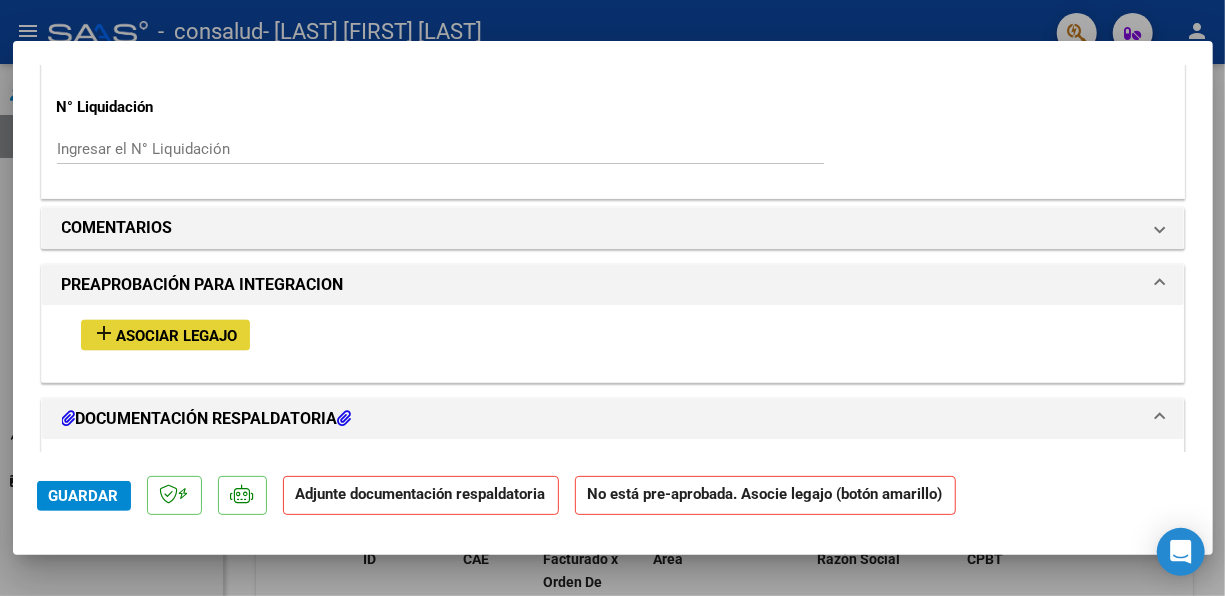 click on "Asociar Legajo" at bounding box center [177, 336] 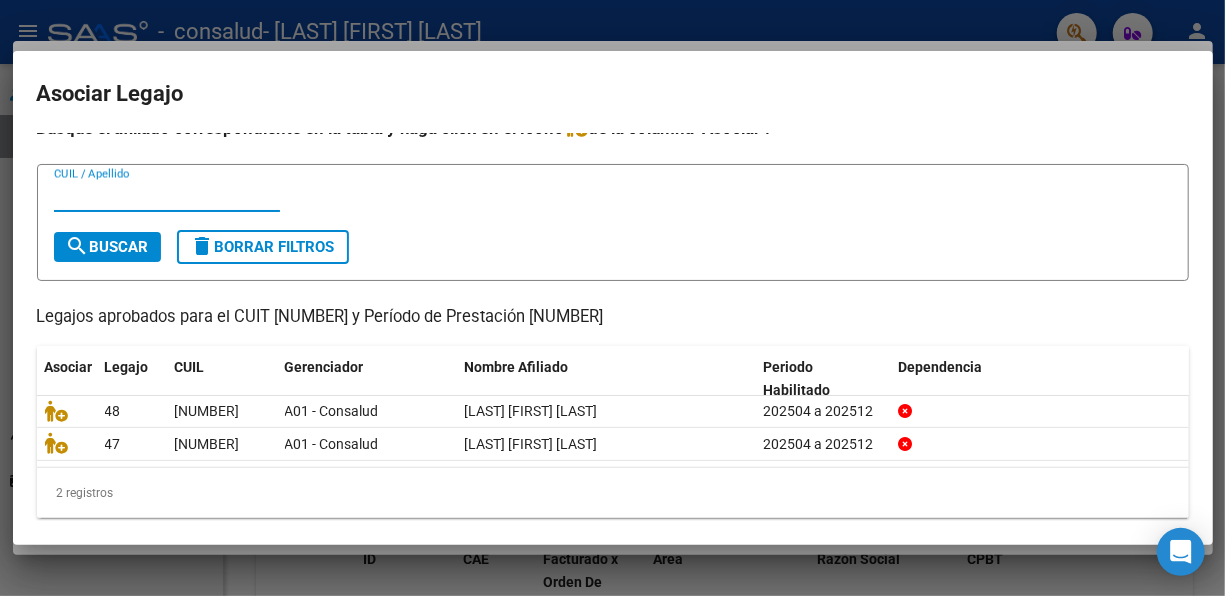 scroll, scrollTop: 28, scrollLeft: 0, axis: vertical 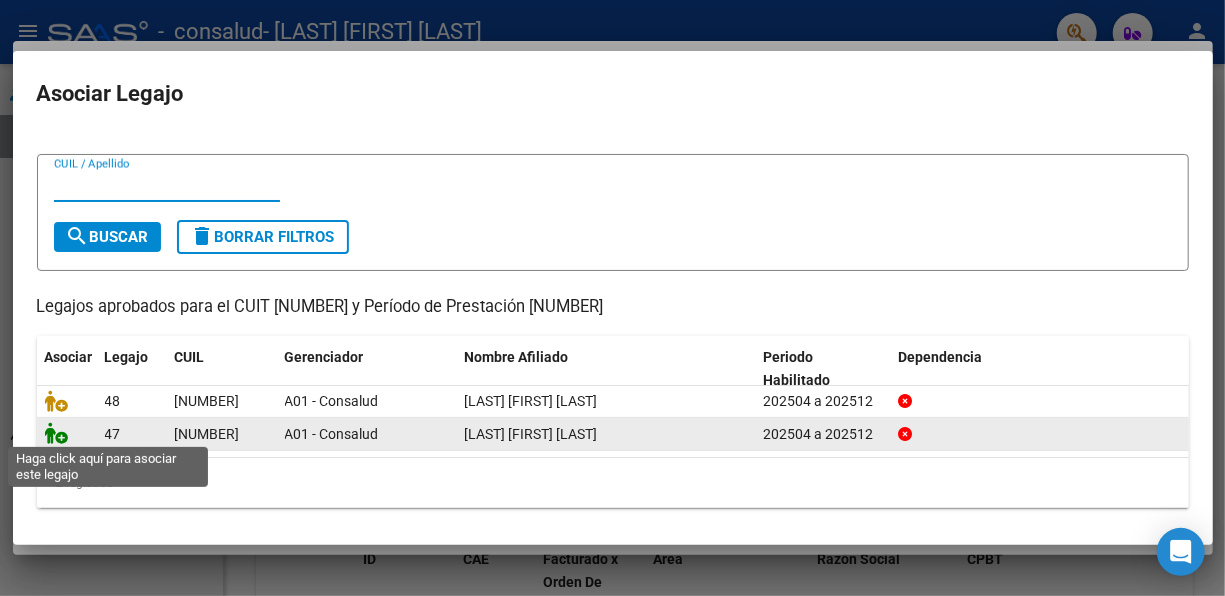 click 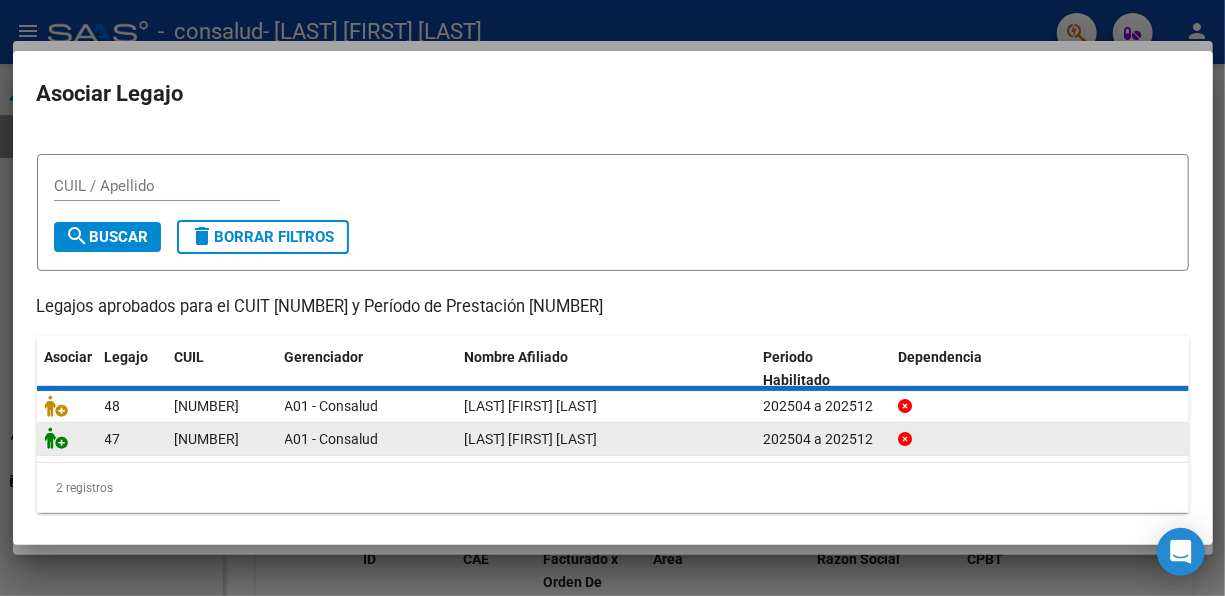 scroll, scrollTop: 1652, scrollLeft: 0, axis: vertical 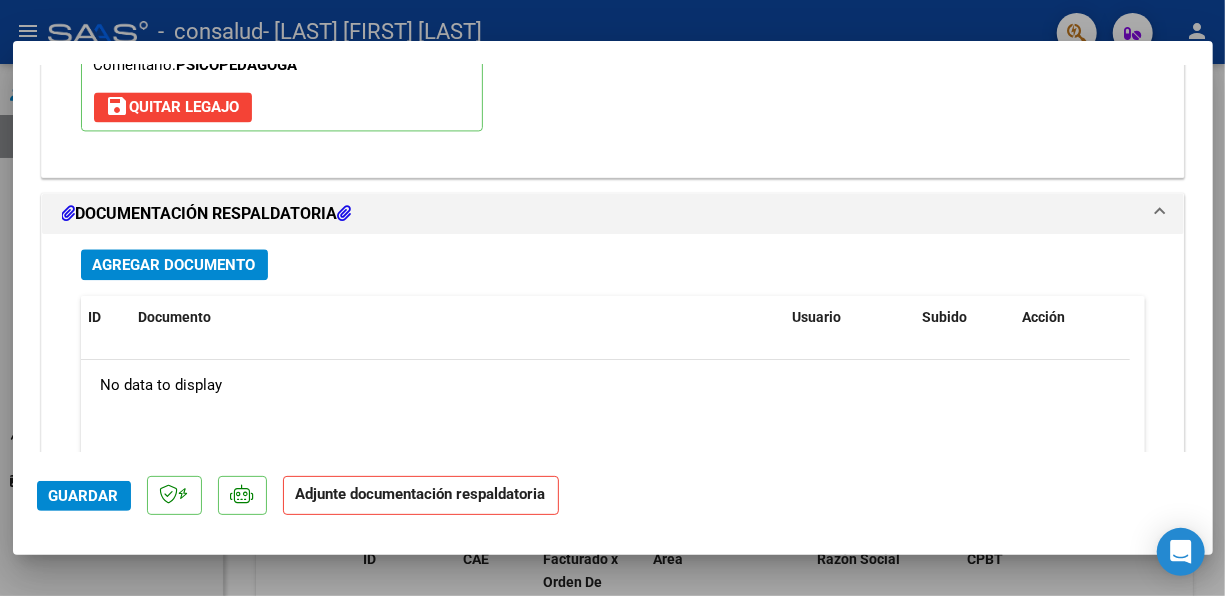 click on "Agregar Documento" at bounding box center [174, 265] 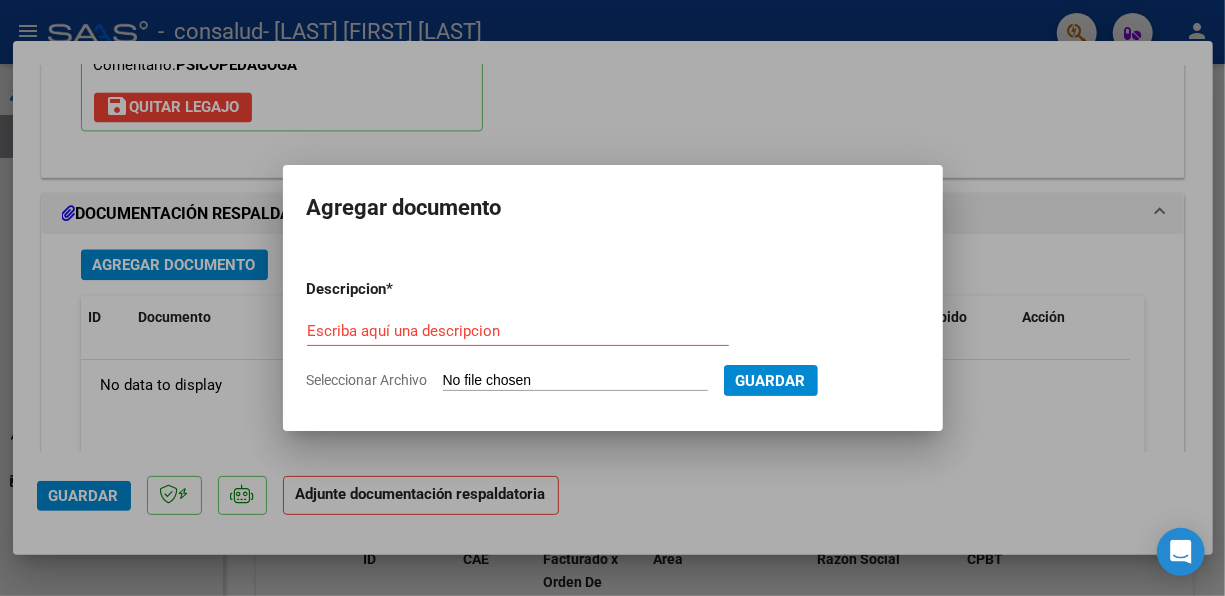 click on "Seleccionar Archivo" at bounding box center [575, 381] 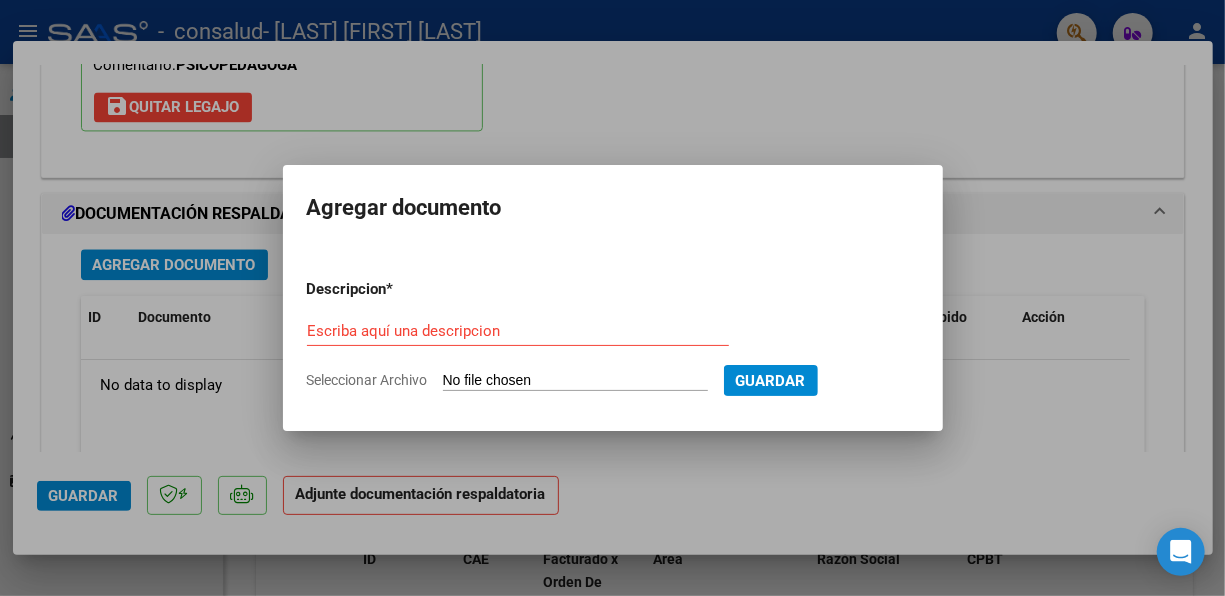 type on "C:\fakepath\[FILENAME].PDF" 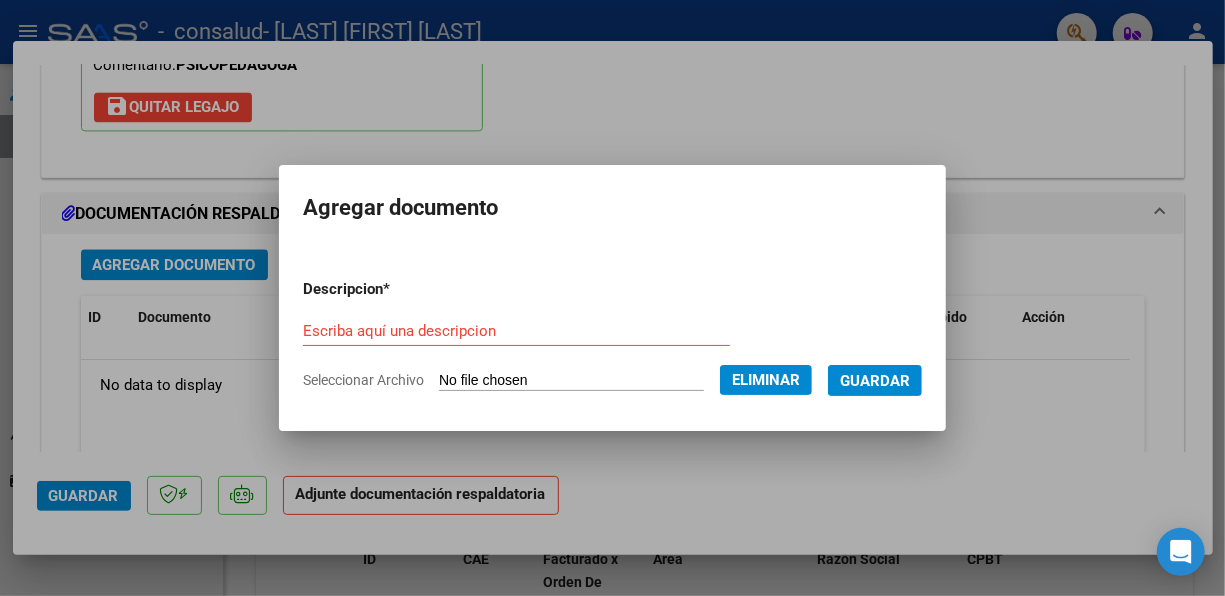 click on "Descripcion  *   Escriba aquí una descripcion  Seleccionar Archivo Eliminar Guardar" at bounding box center (612, 334) 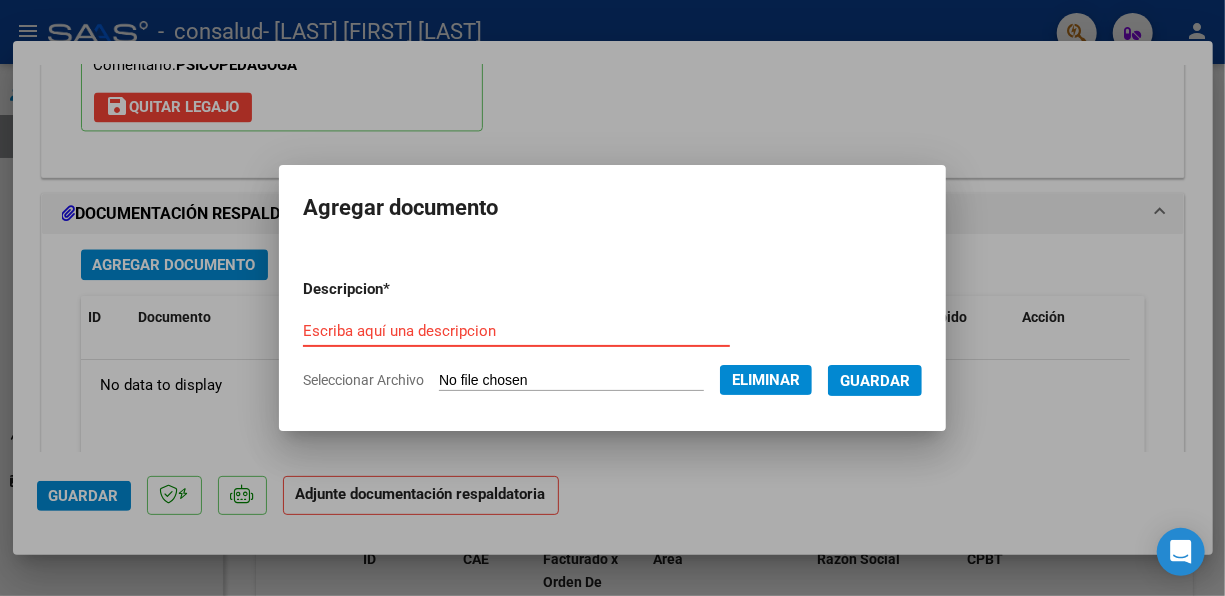 click on "Escriba aquí una descripcion" at bounding box center [516, 331] 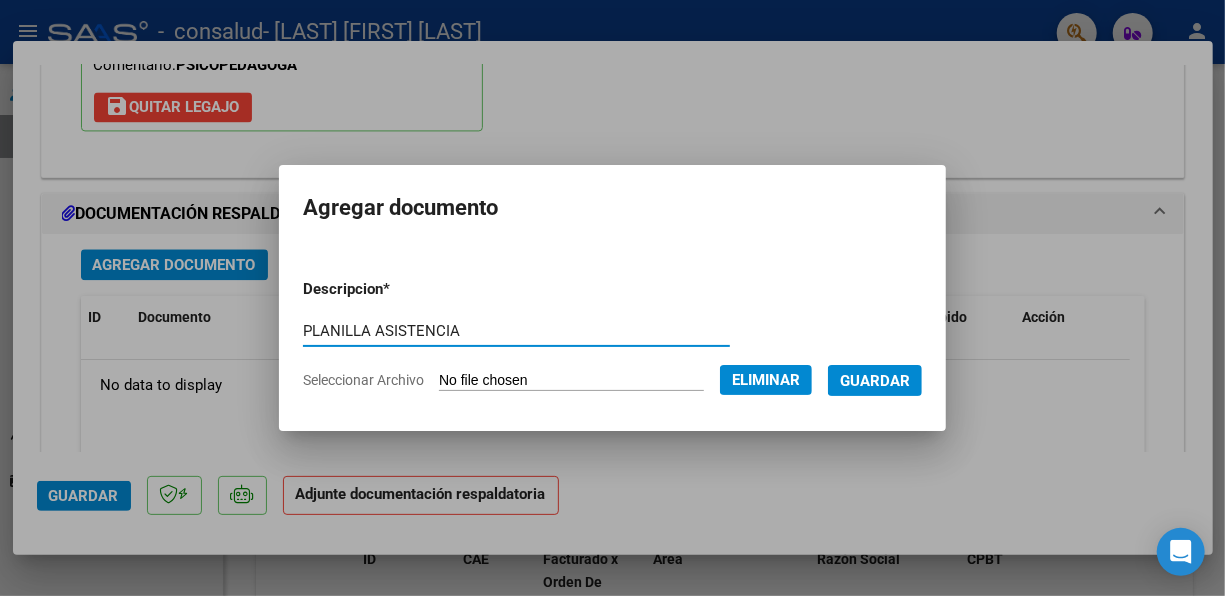 type on "PLANILLA ASISTENCIA" 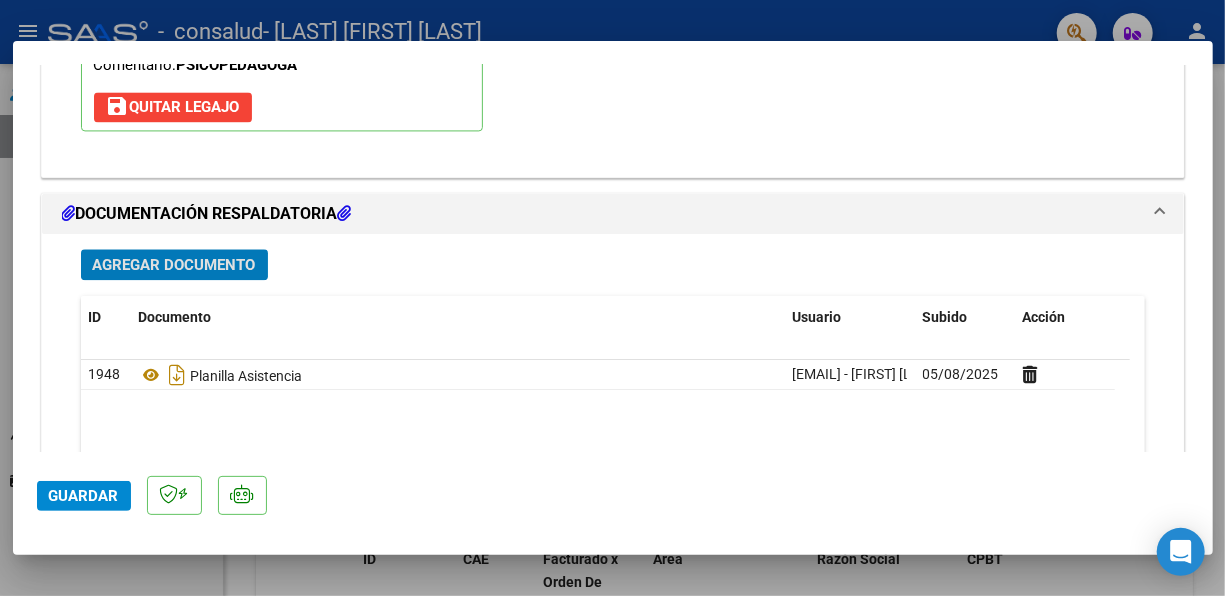 click on "Guardar" 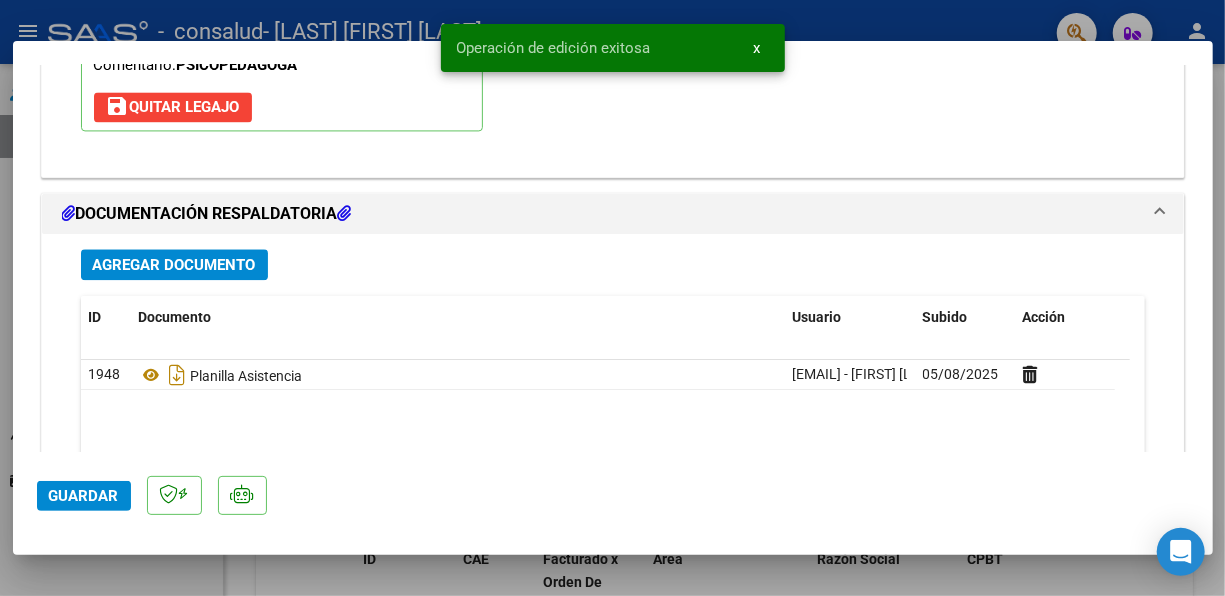 click at bounding box center [612, 298] 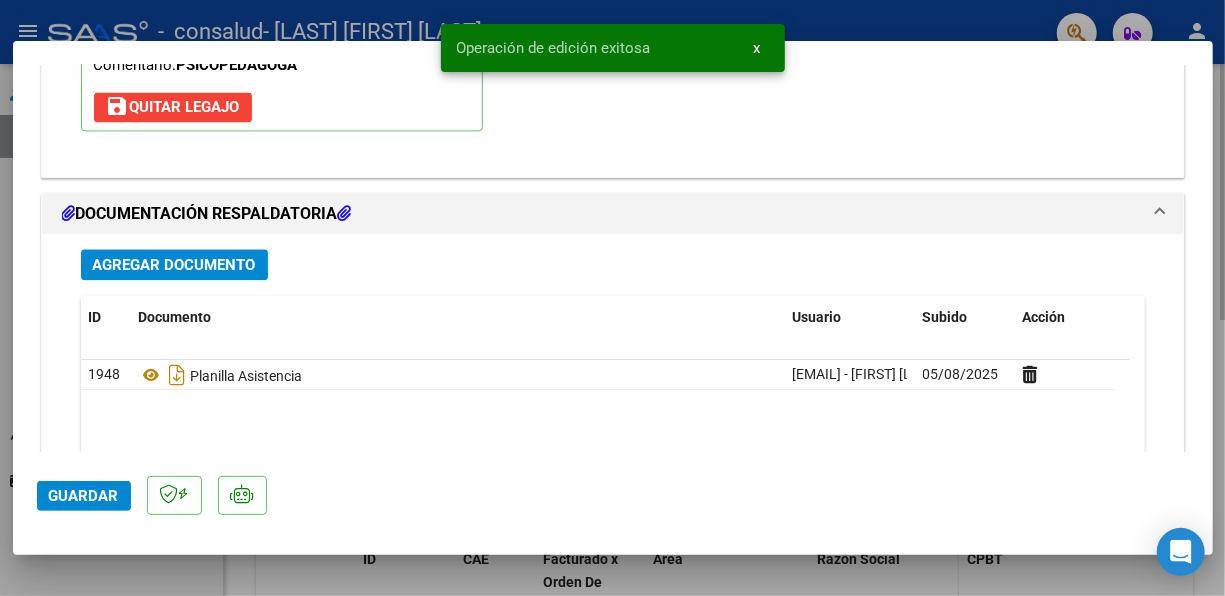 scroll, scrollTop: 0, scrollLeft: 0, axis: both 